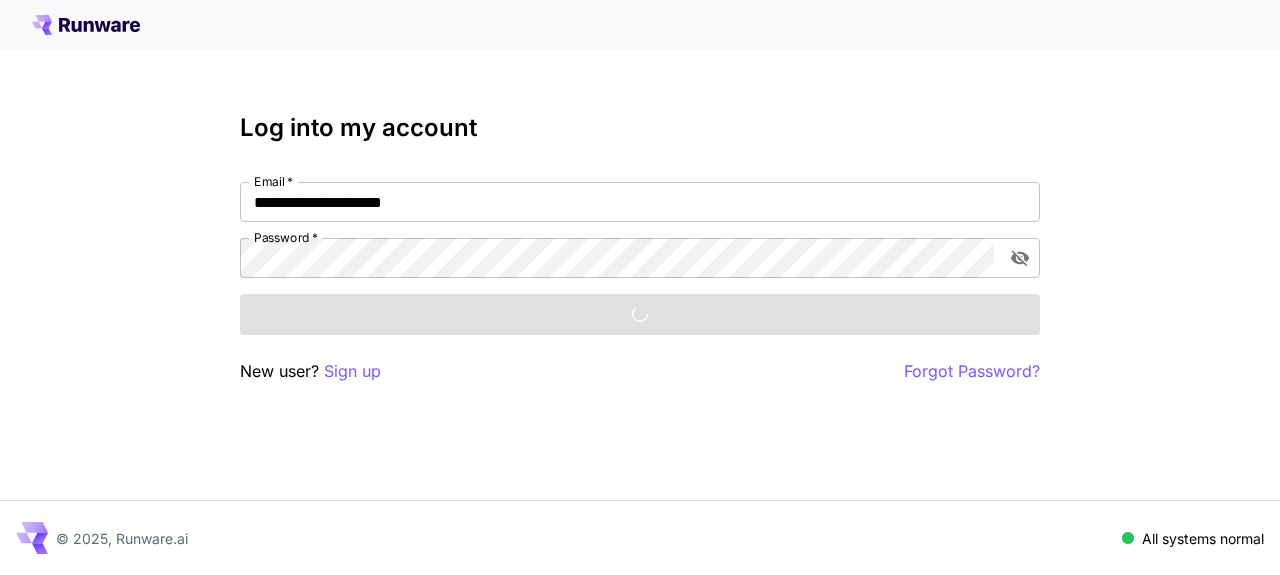 scroll, scrollTop: 0, scrollLeft: 0, axis: both 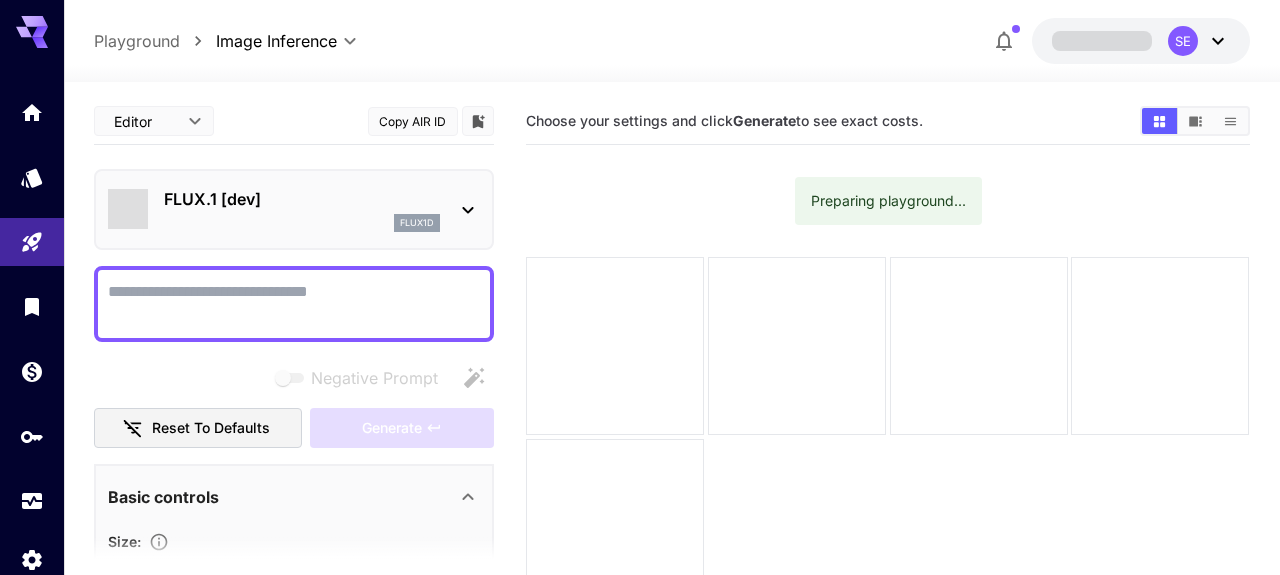 type on "**********" 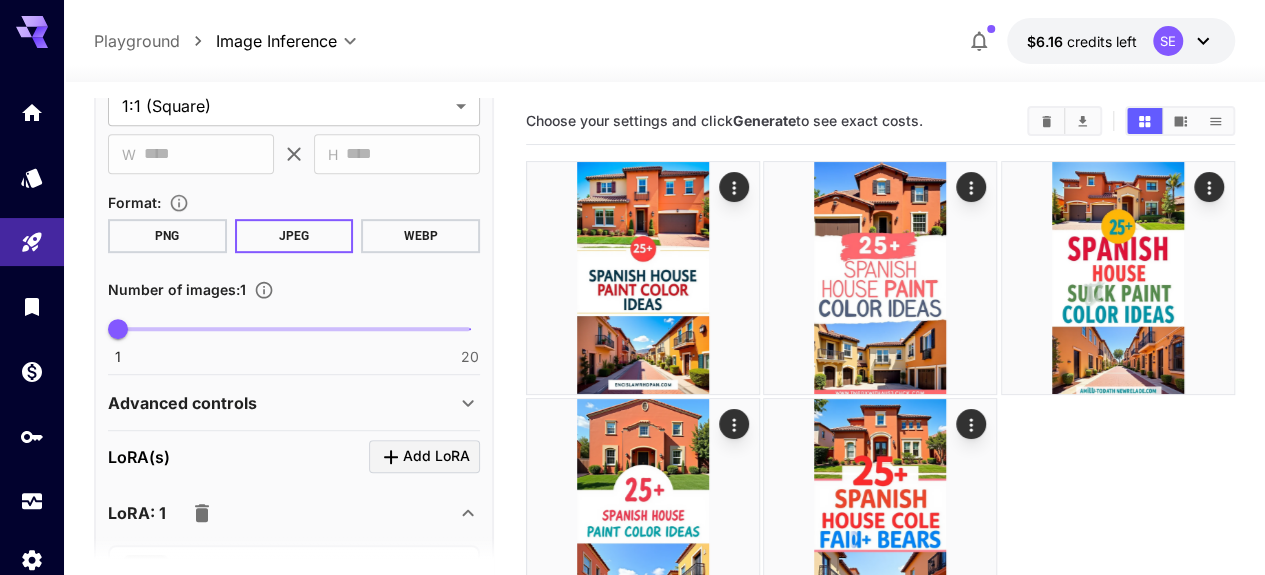 scroll, scrollTop: 493, scrollLeft: 0, axis: vertical 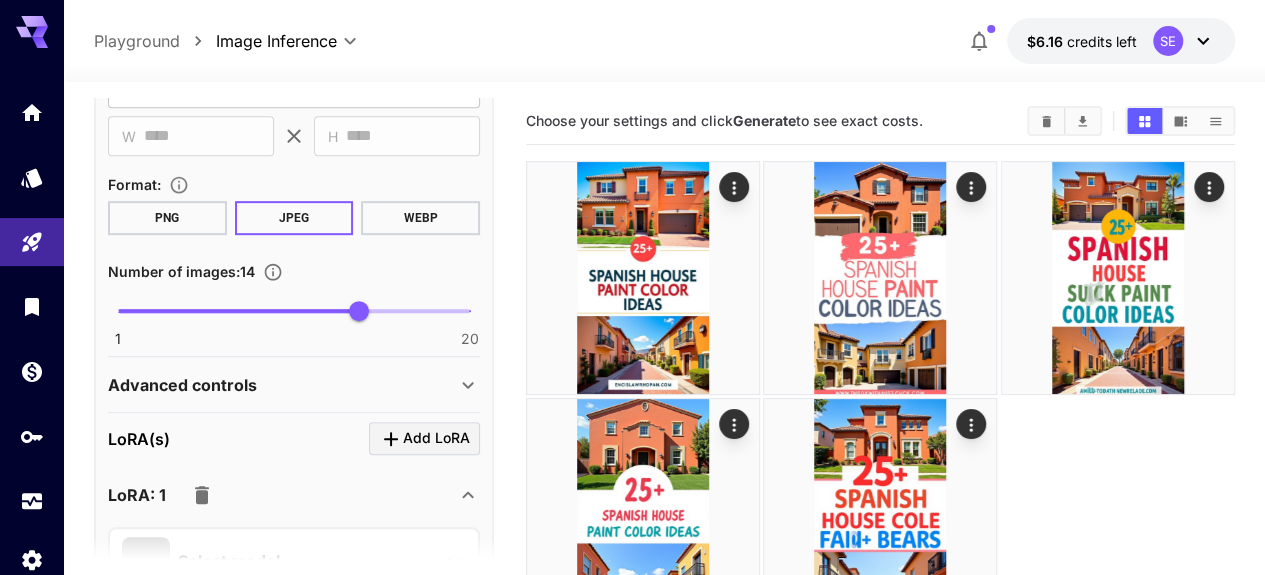 type on "**" 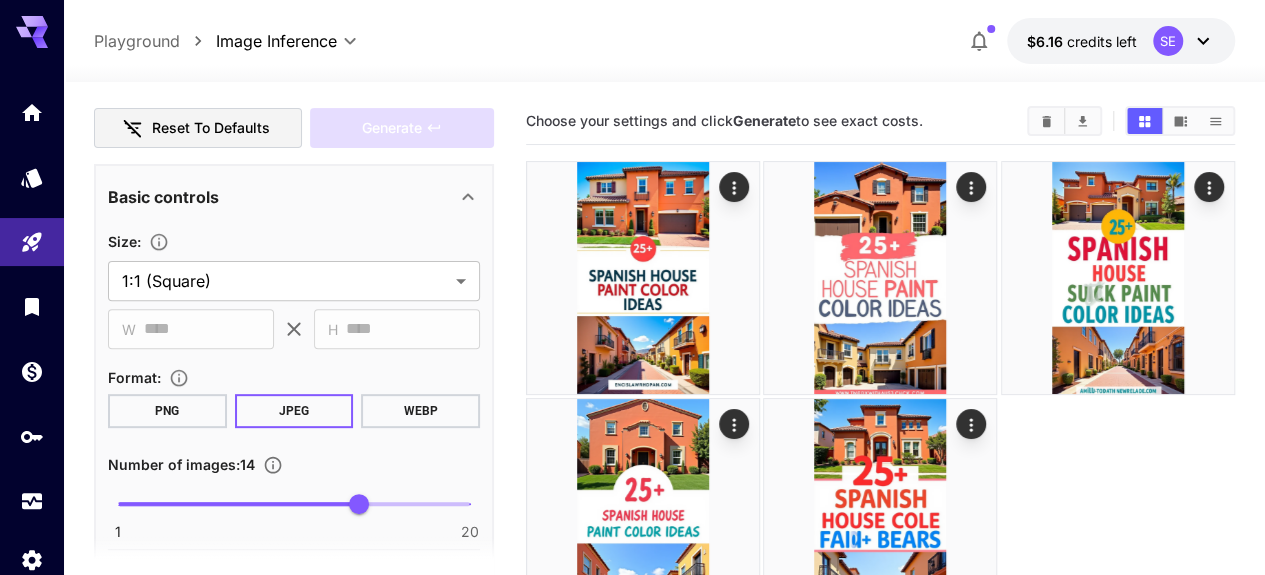 scroll, scrollTop: 295, scrollLeft: 0, axis: vertical 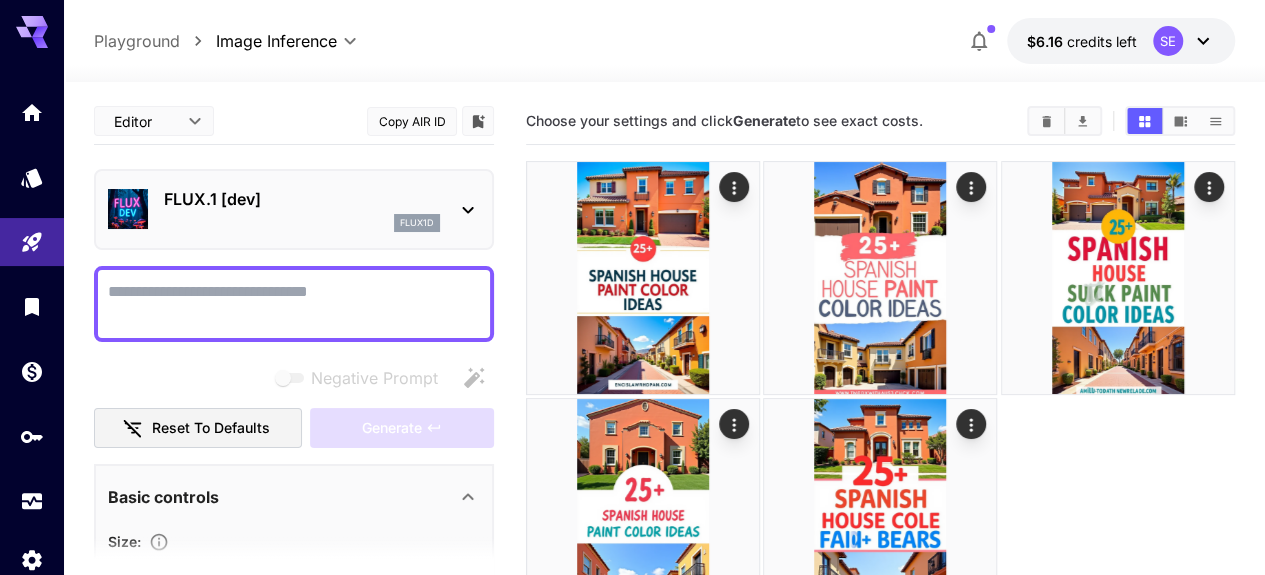 click 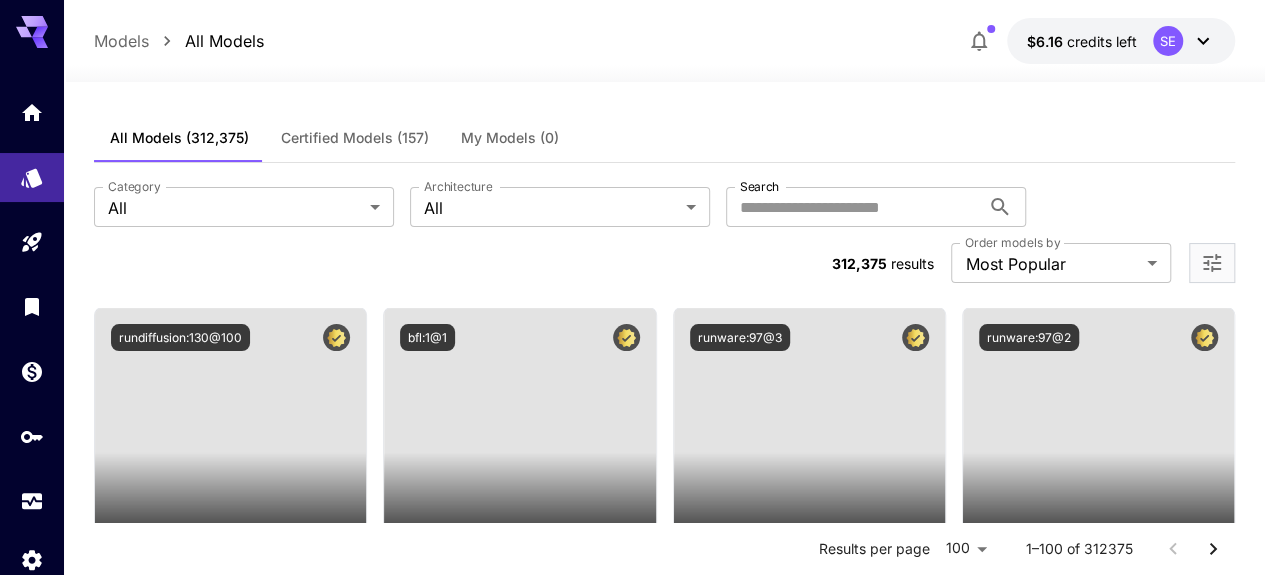 click on "civitai:[EMAIL]" at bounding box center [632, 9581] 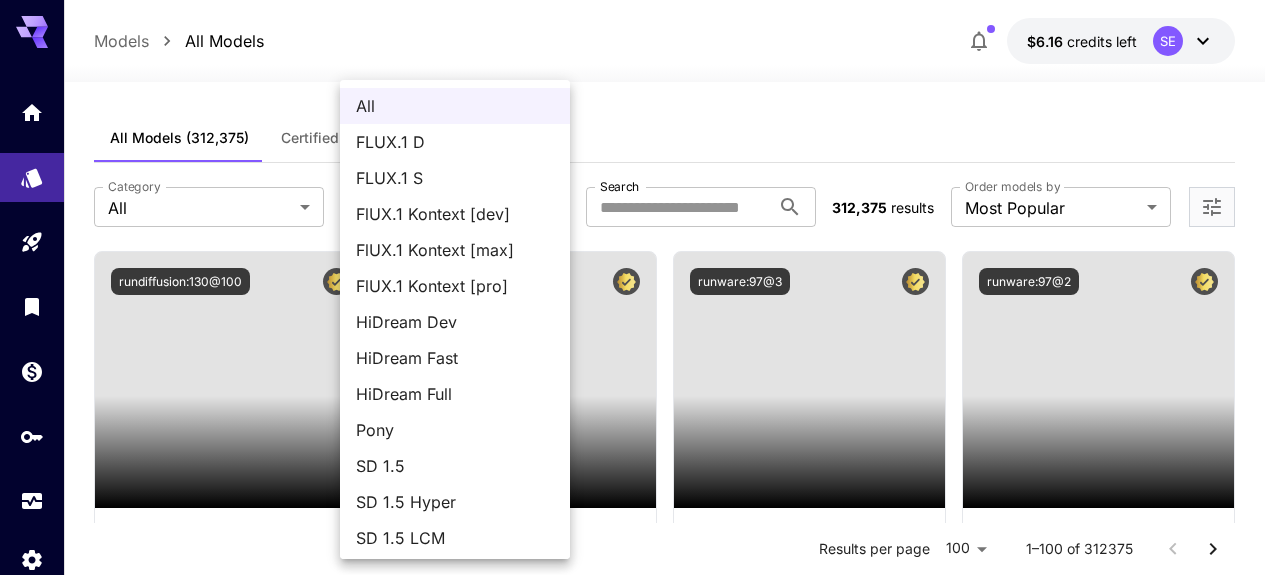 click on "FLUX.1 D" at bounding box center [455, 142] 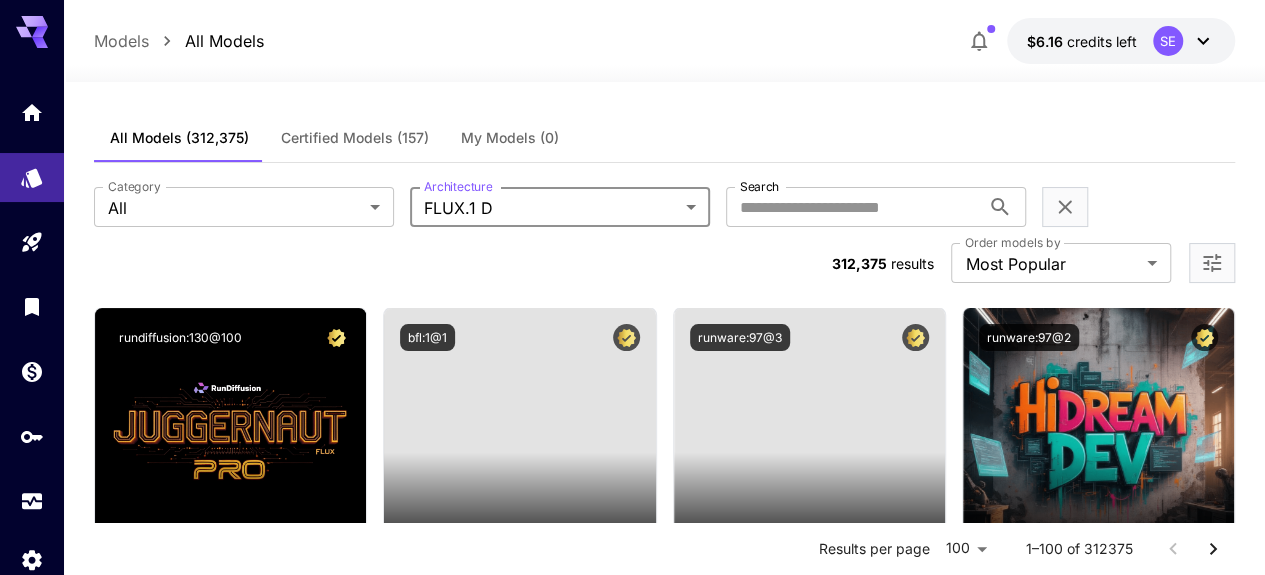 click on "Search" at bounding box center [853, 207] 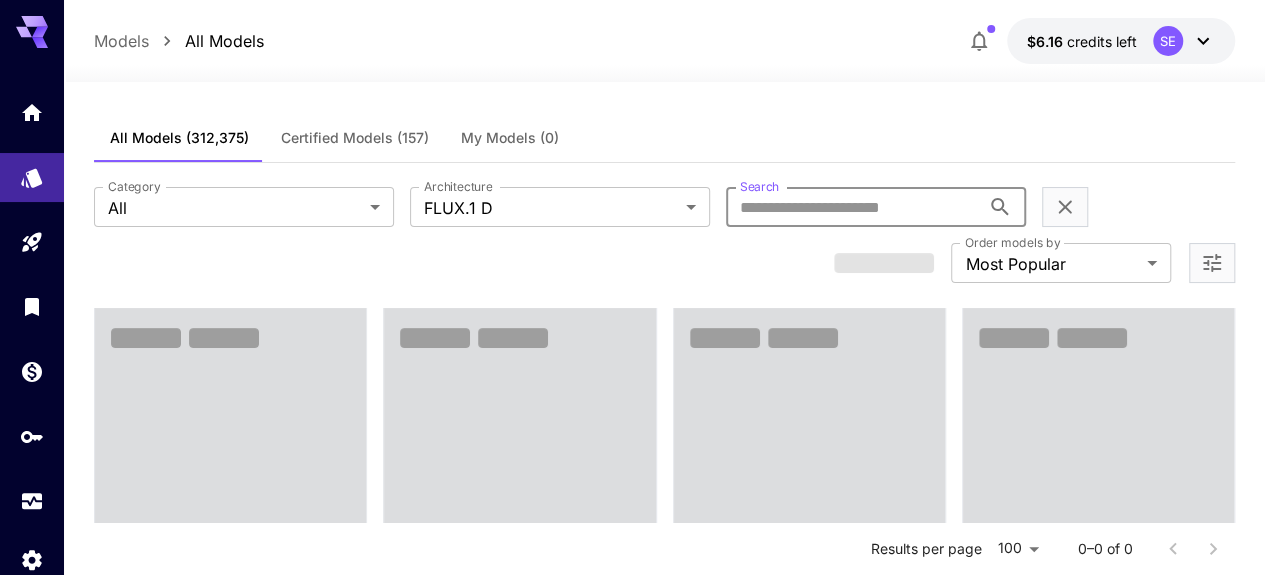 type on "****" 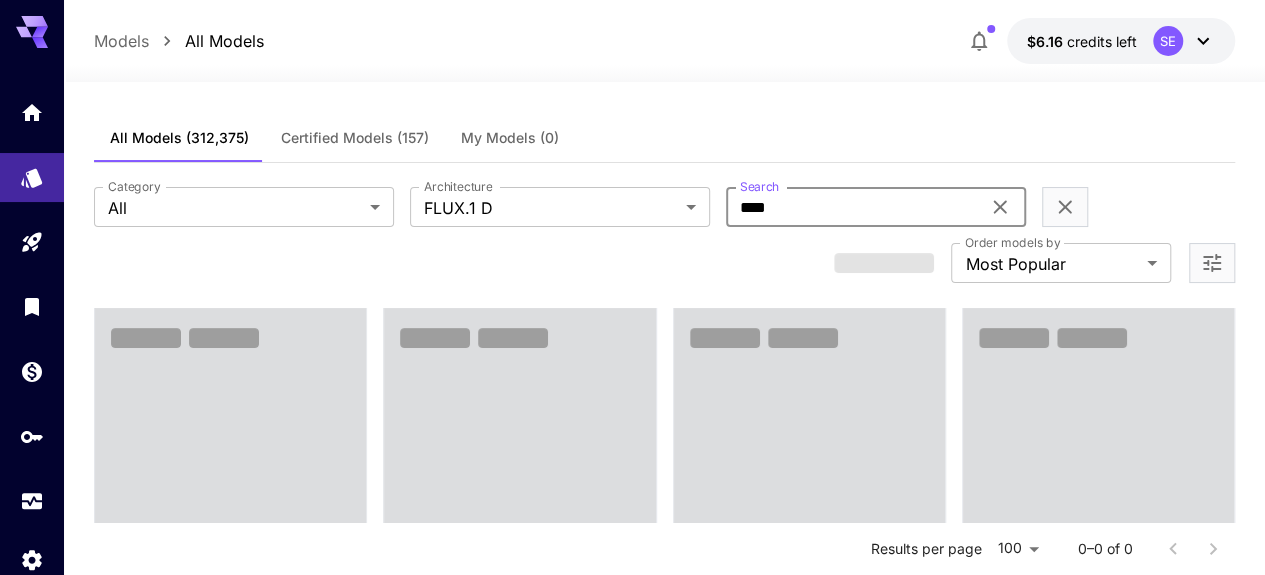 click on "**********" at bounding box center (632, 1292) 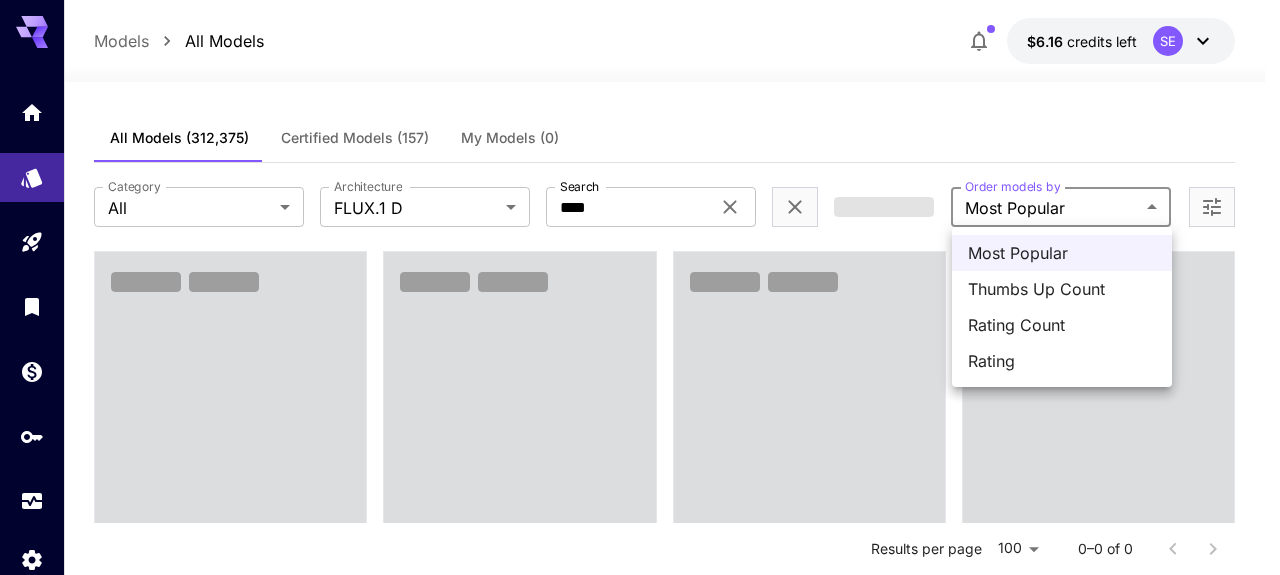 click on "Thumbs Up Count" at bounding box center (1062, 289) 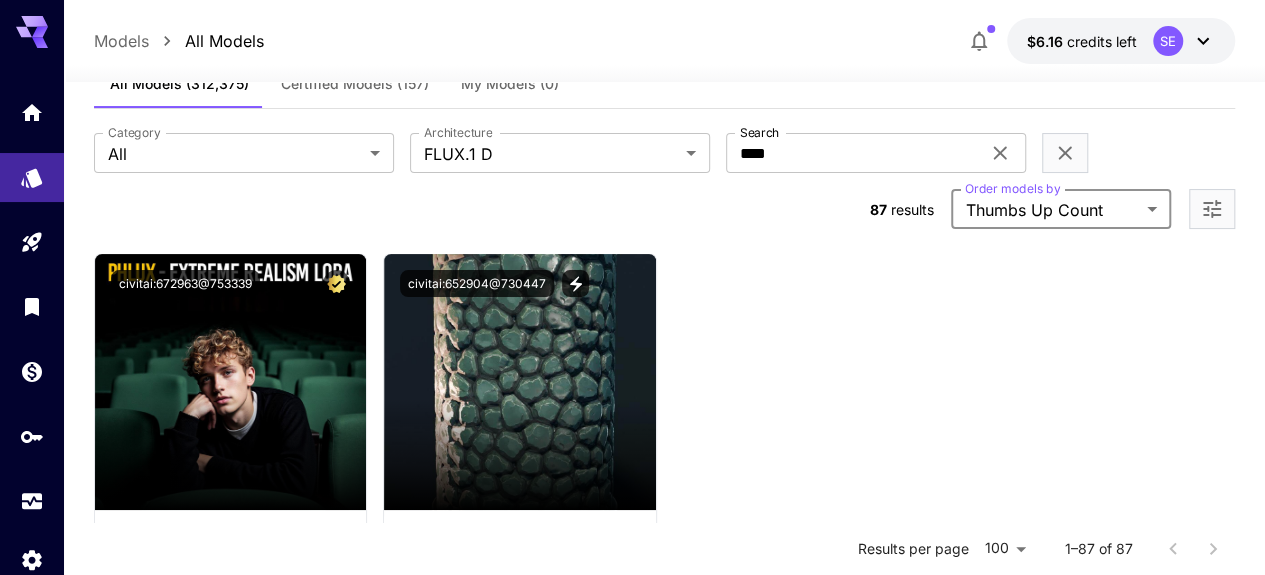 scroll, scrollTop: 0, scrollLeft: 0, axis: both 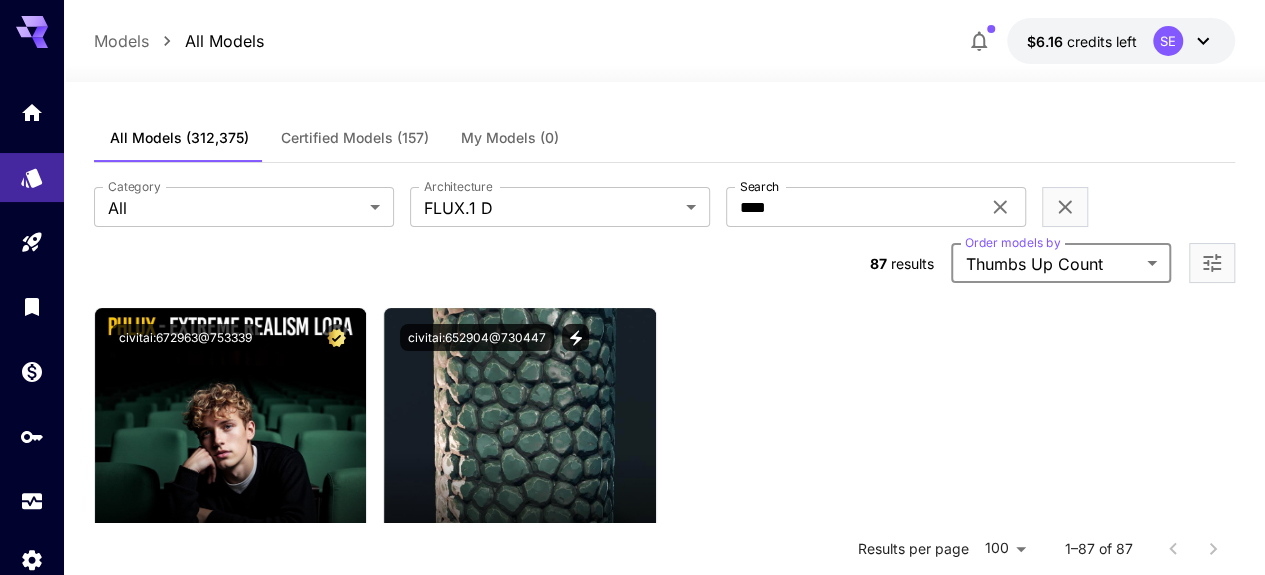click at bounding box center (809, 504) 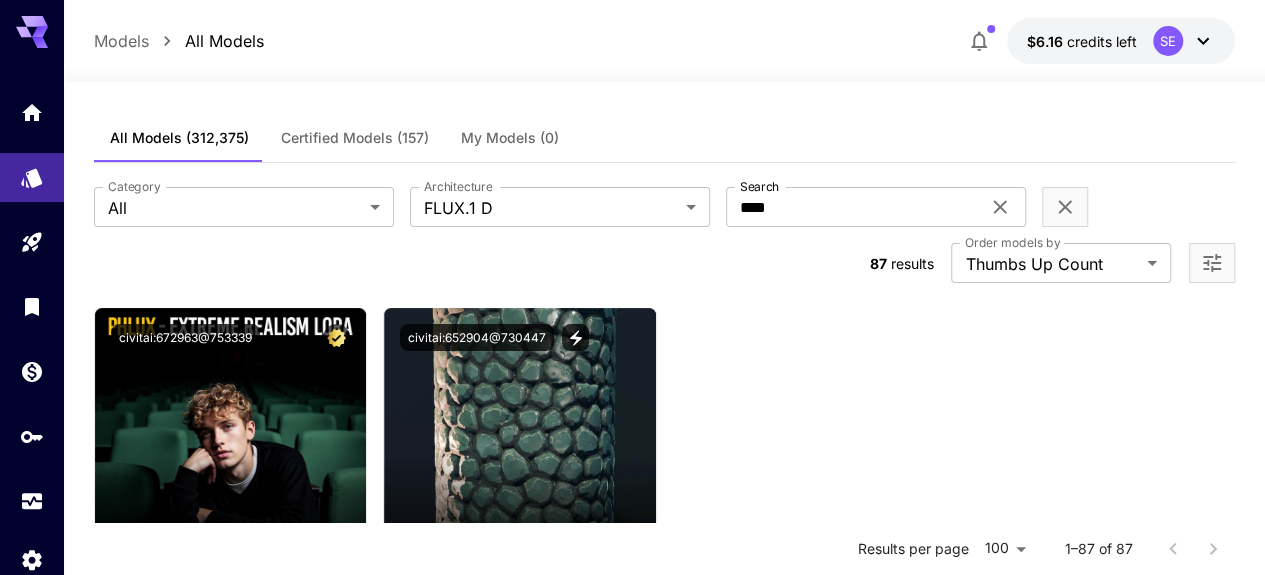 click on "civitai:[EMAIL]" at bounding box center (632, 8773) 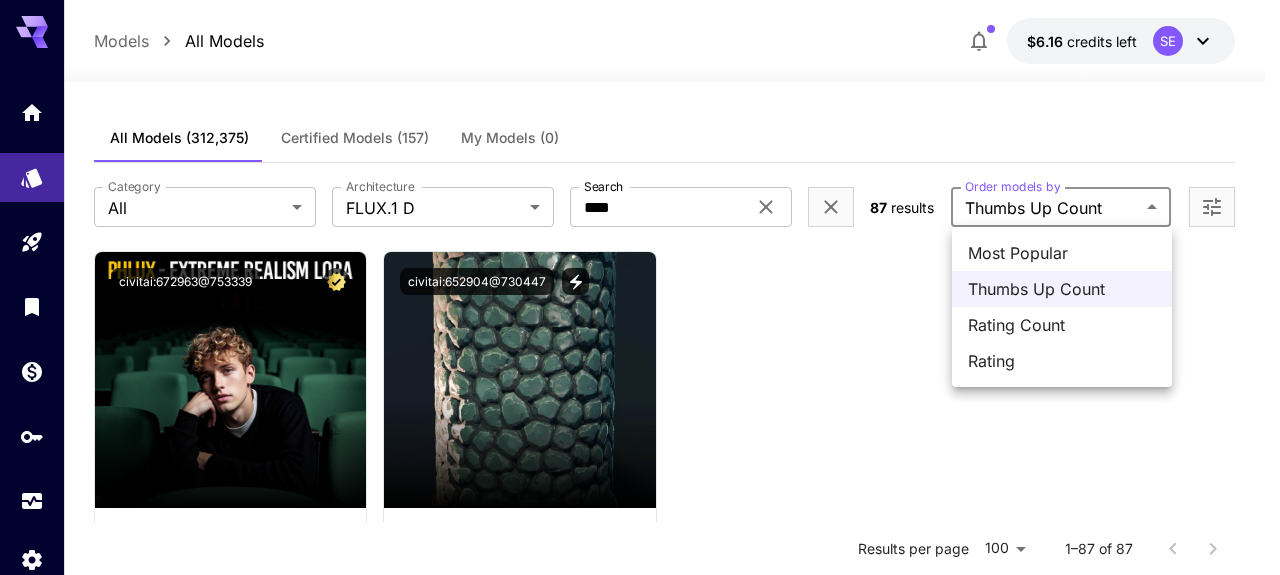 click on "Most Popular" at bounding box center [1062, 253] 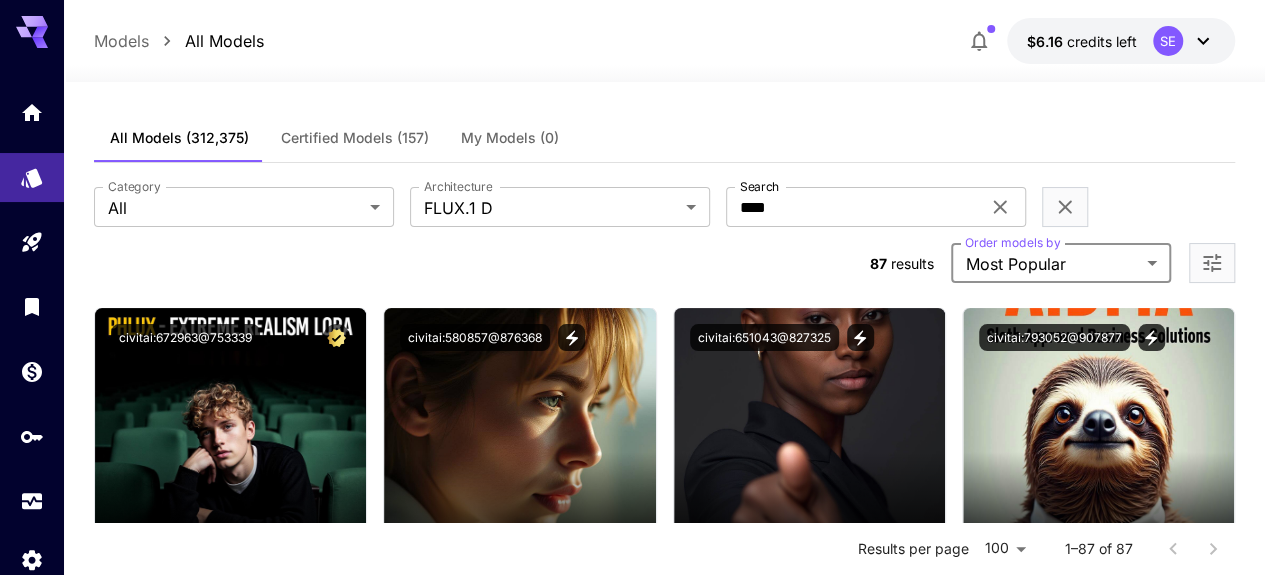 click on "civitai:[EMAIL]" at bounding box center [632, 8369] 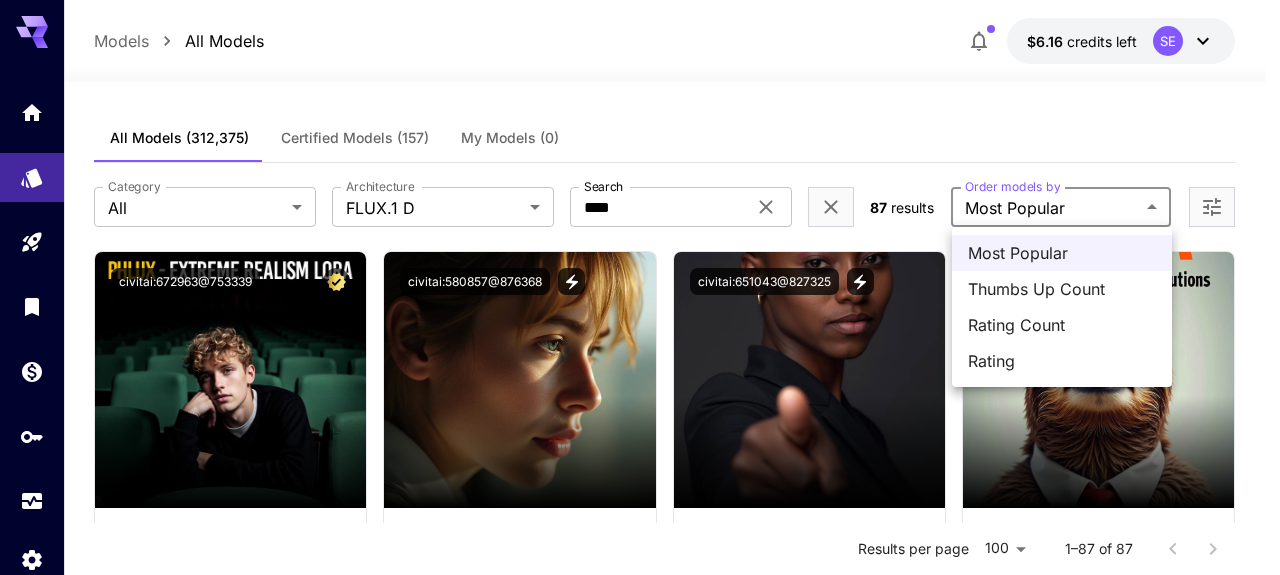 click on "Thumbs Up Count" at bounding box center (1062, 289) 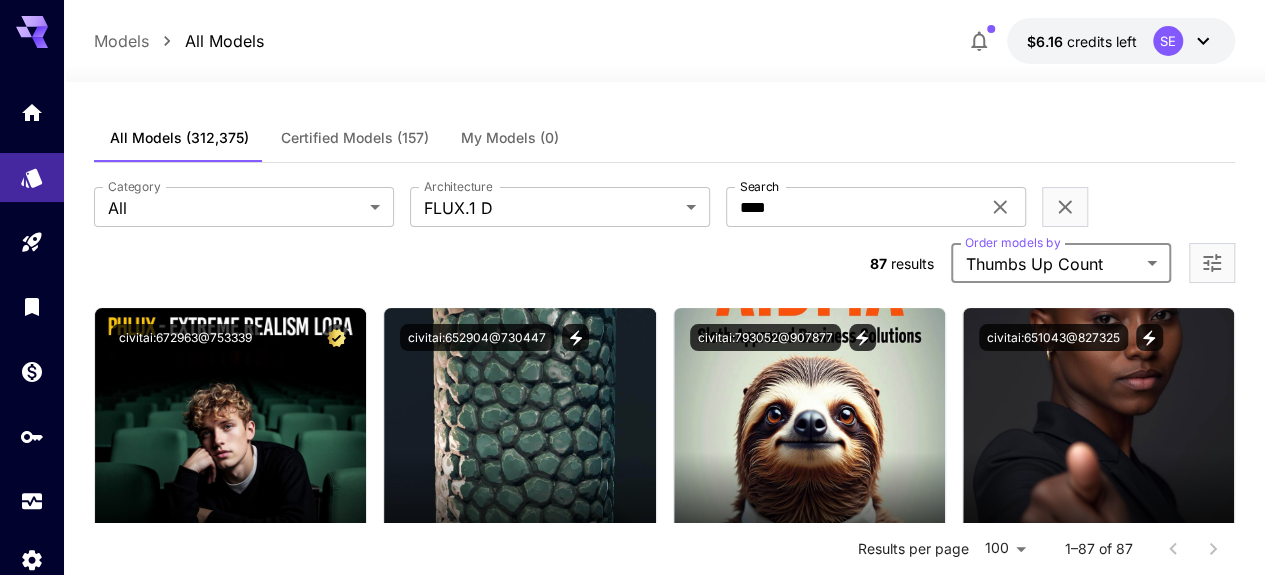 click at bounding box center (809, 436) 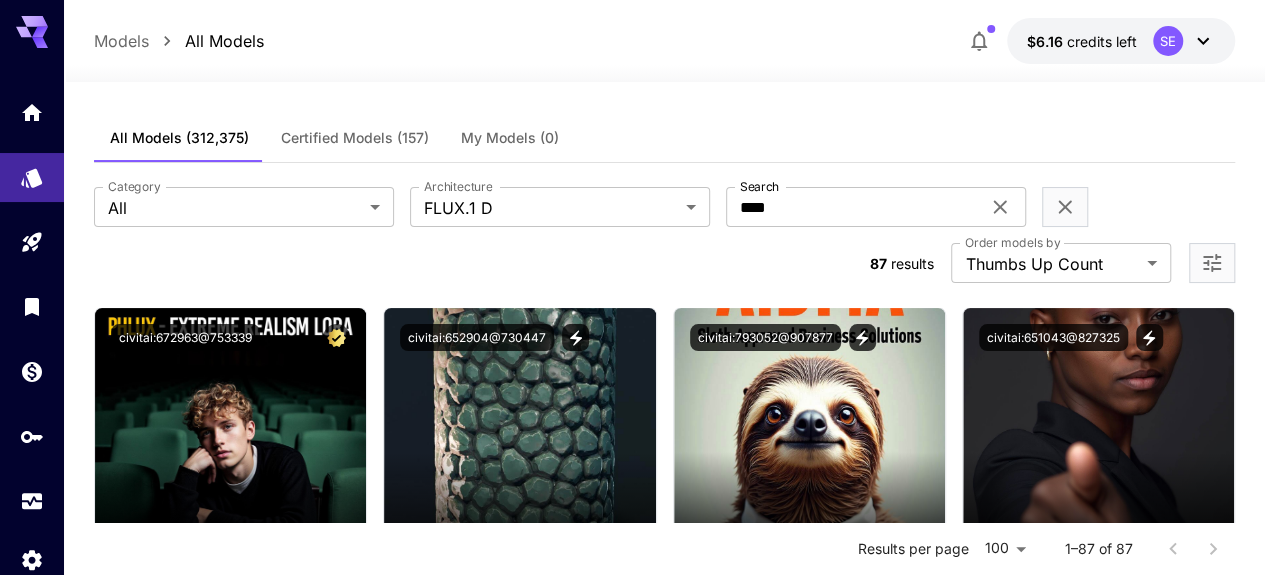 scroll, scrollTop: 20, scrollLeft: 0, axis: vertical 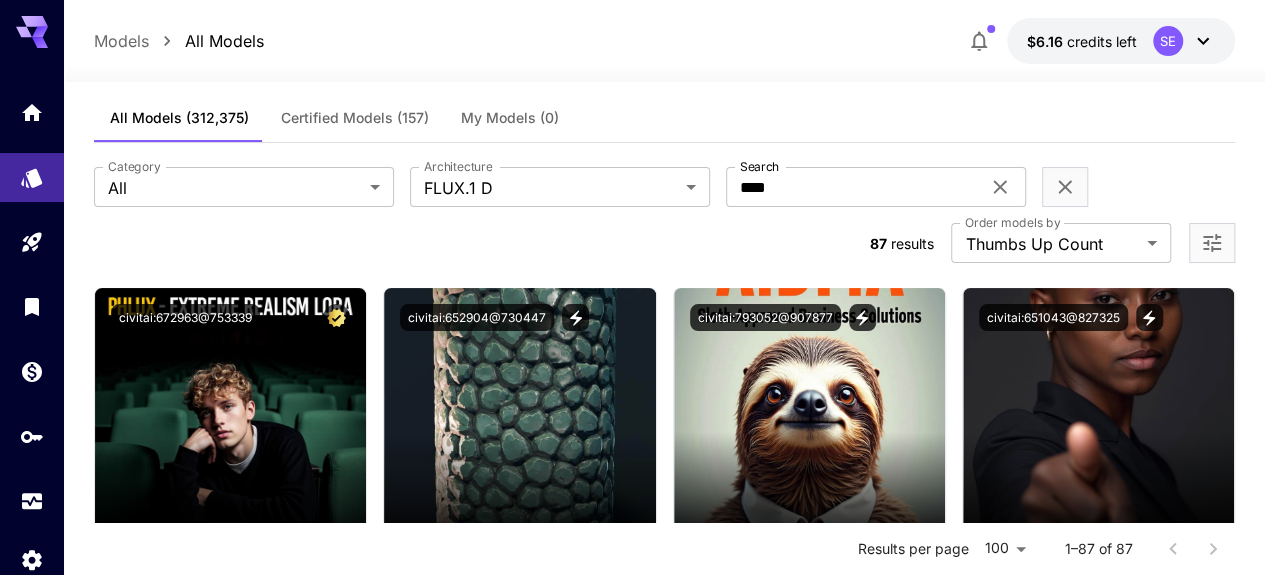 click on "Launch in Playground" at bounding box center (798, 416) 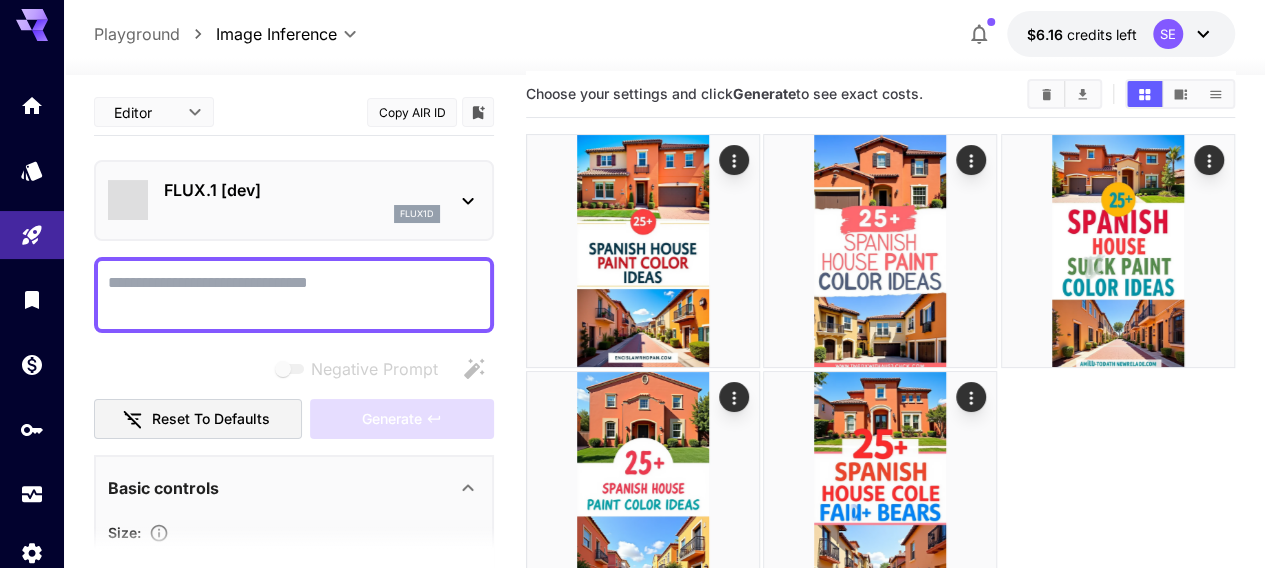 scroll, scrollTop: 20, scrollLeft: 0, axis: vertical 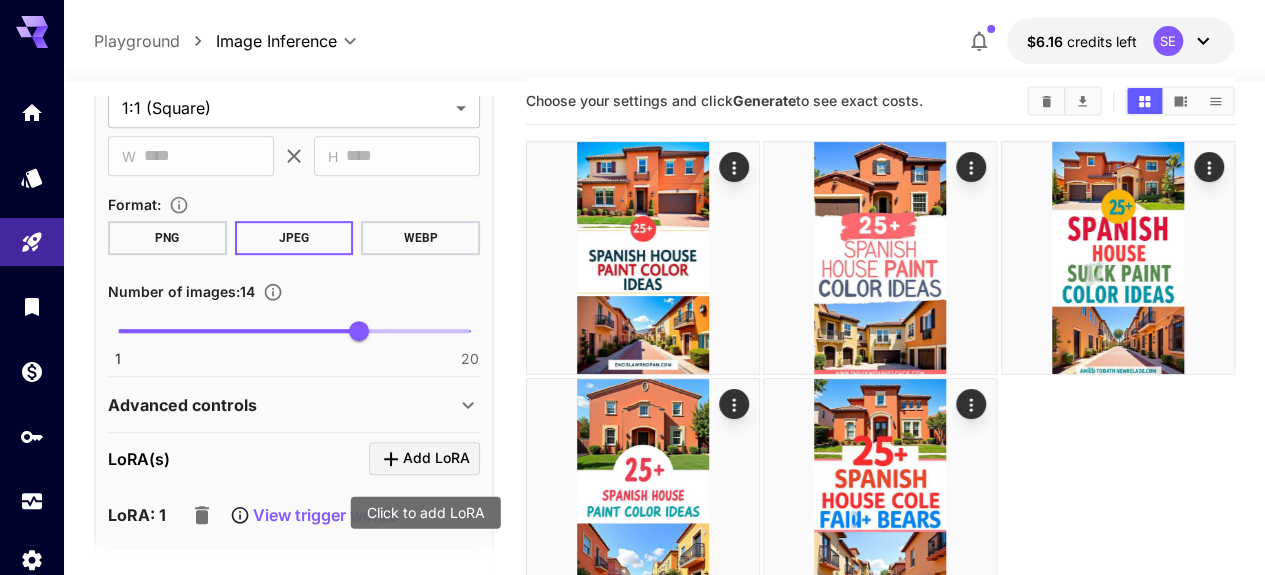 click on "WEBP" at bounding box center (420, 238) 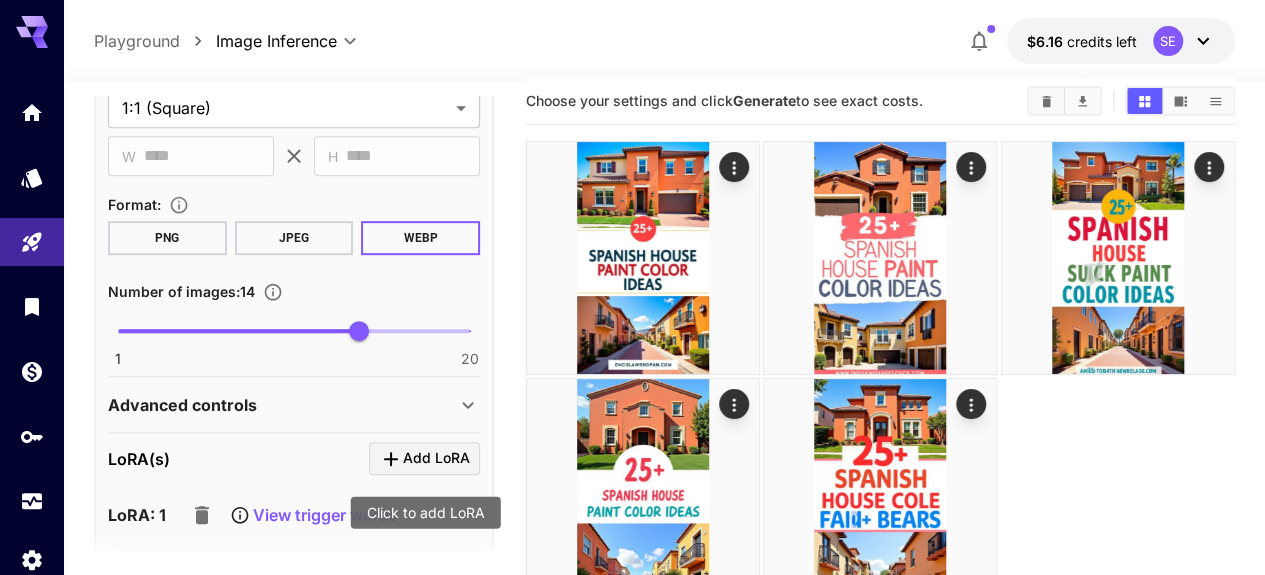 click on "**********" at bounding box center (632, 346) 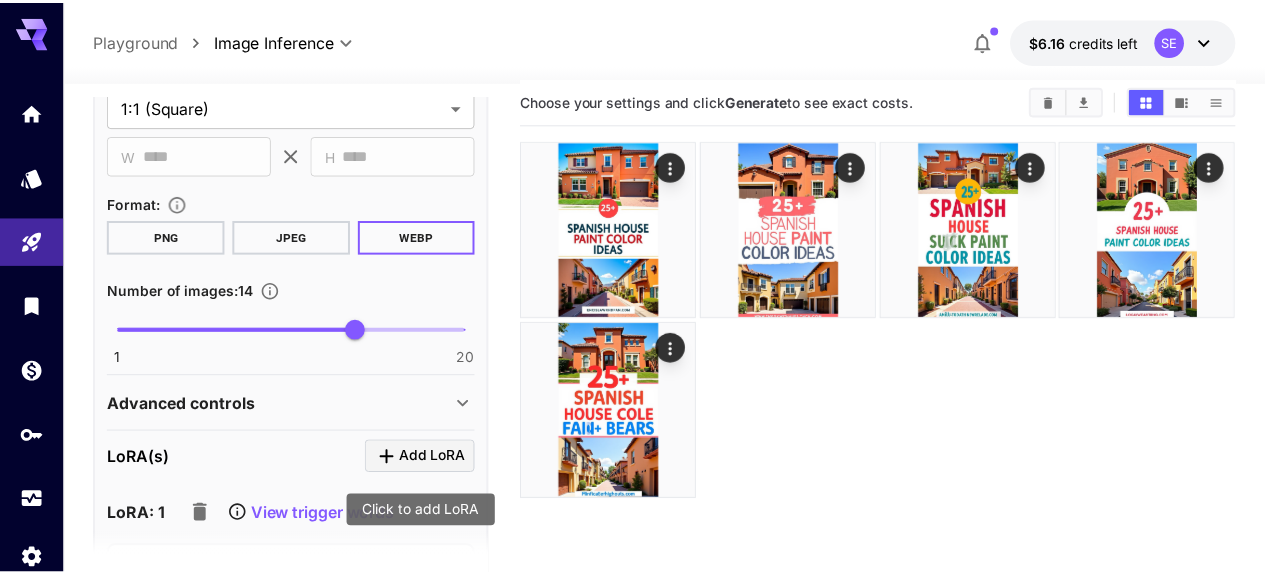 scroll, scrollTop: 462, scrollLeft: 0, axis: vertical 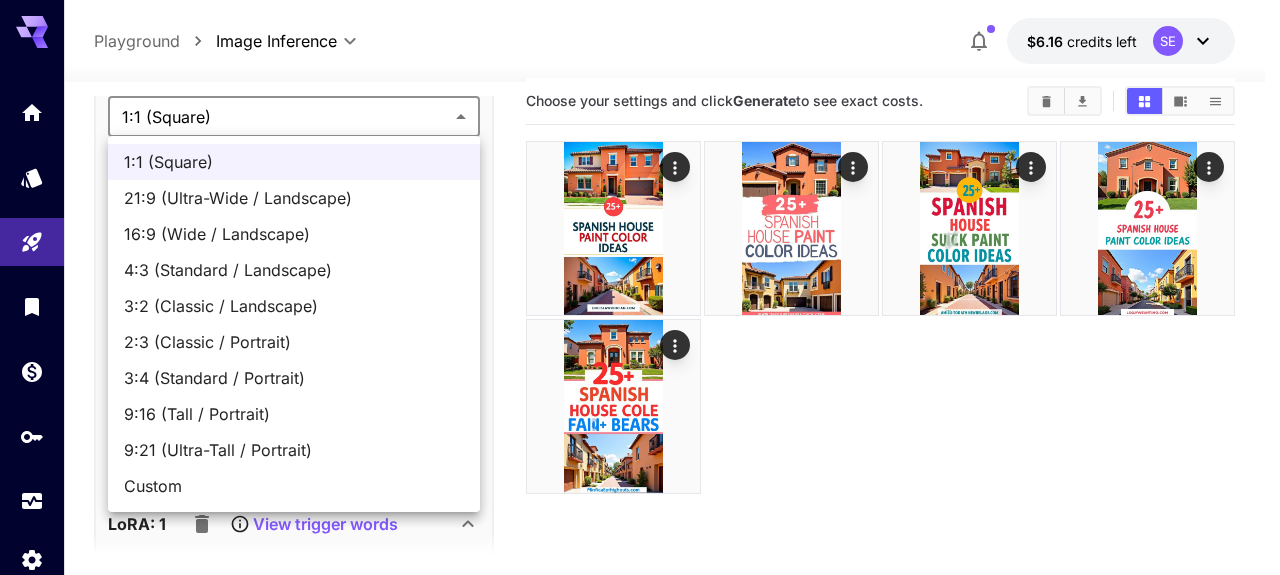 click on "9:16 (Tall / Portrait)" at bounding box center (294, 414) 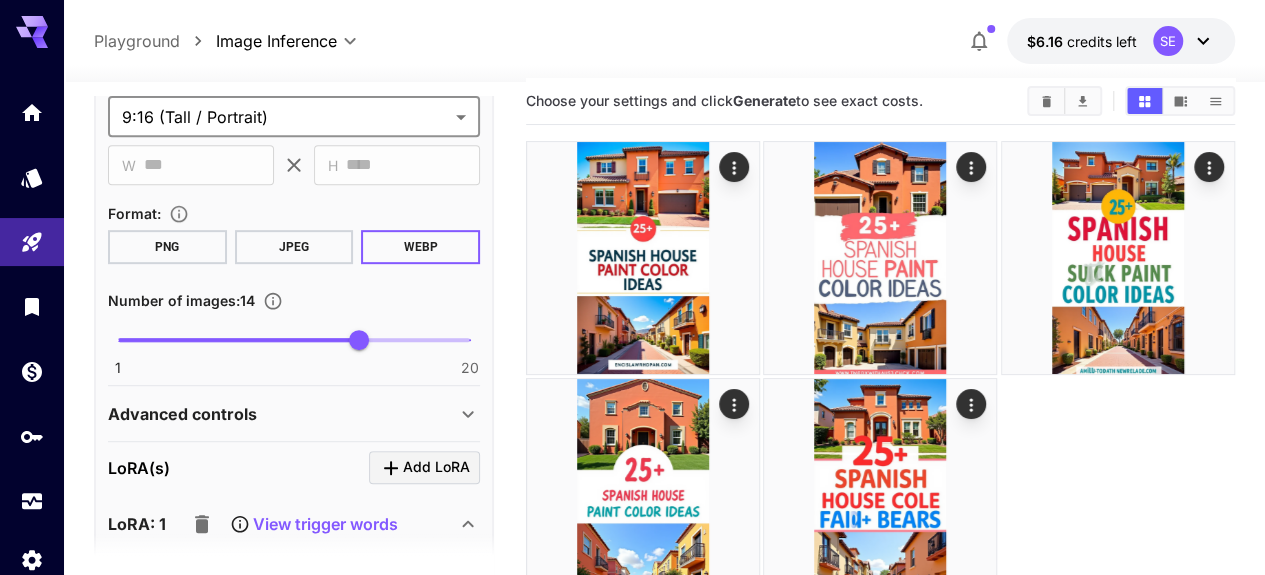 click at bounding box center (643, 258) 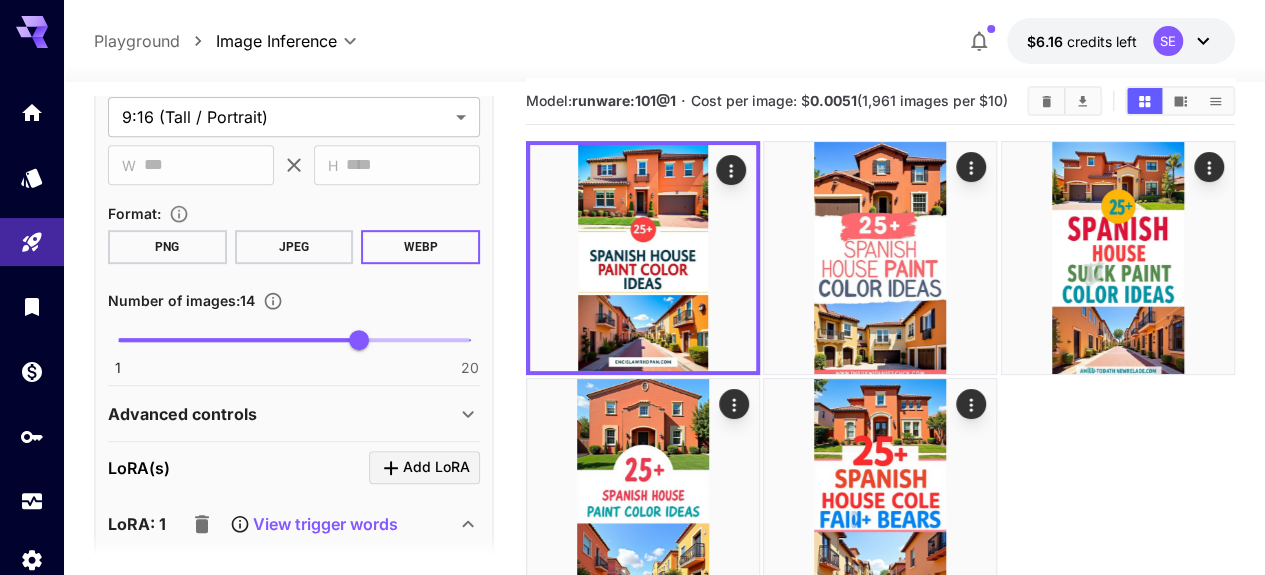 click at bounding box center [643, 258] 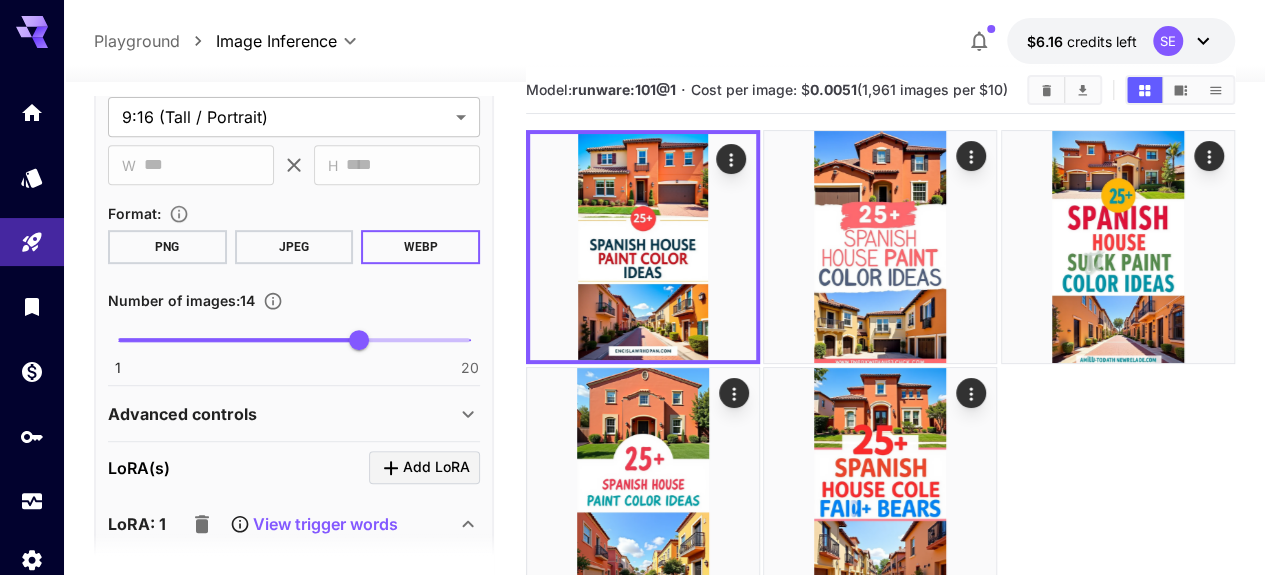 scroll, scrollTop: 34, scrollLeft: 0, axis: vertical 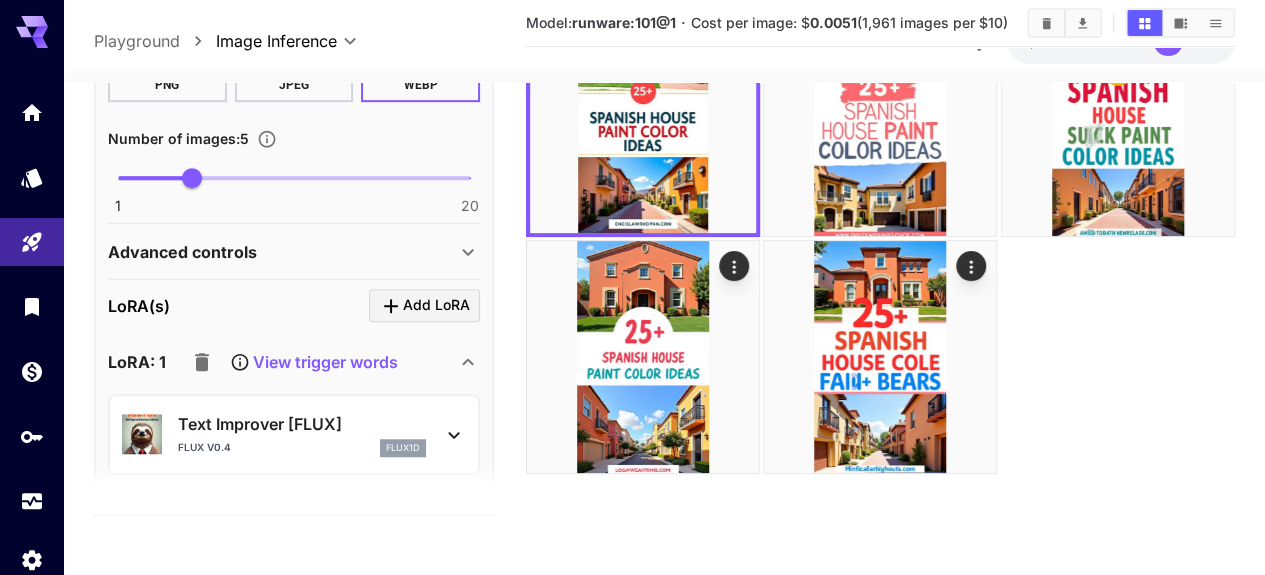 click on "LoRA: 1 View trigger words" at bounding box center (282, 362) 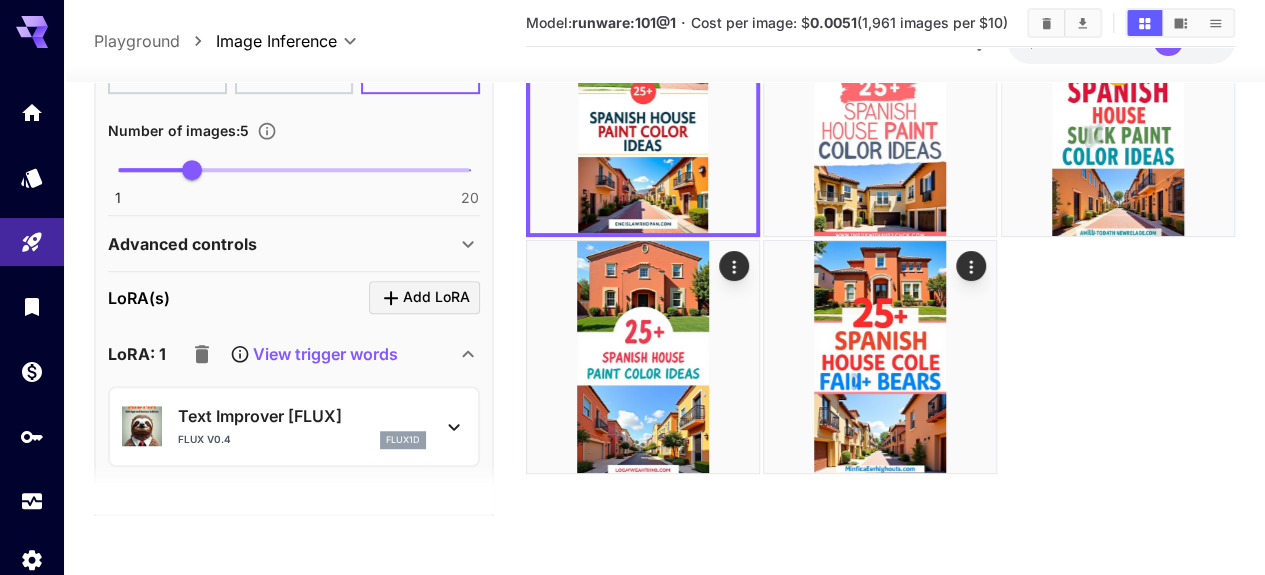 click on "LoRA: 1 View trigger words" at bounding box center [282, 354] 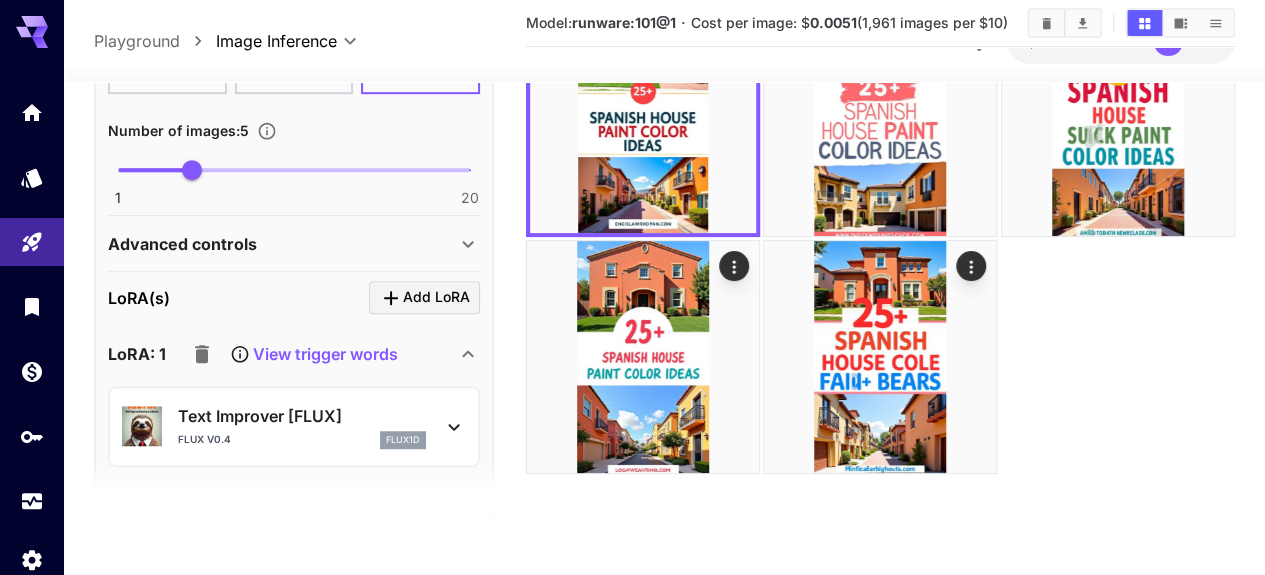 click on "LoRA: 1 View trigger words" at bounding box center [294, 354] 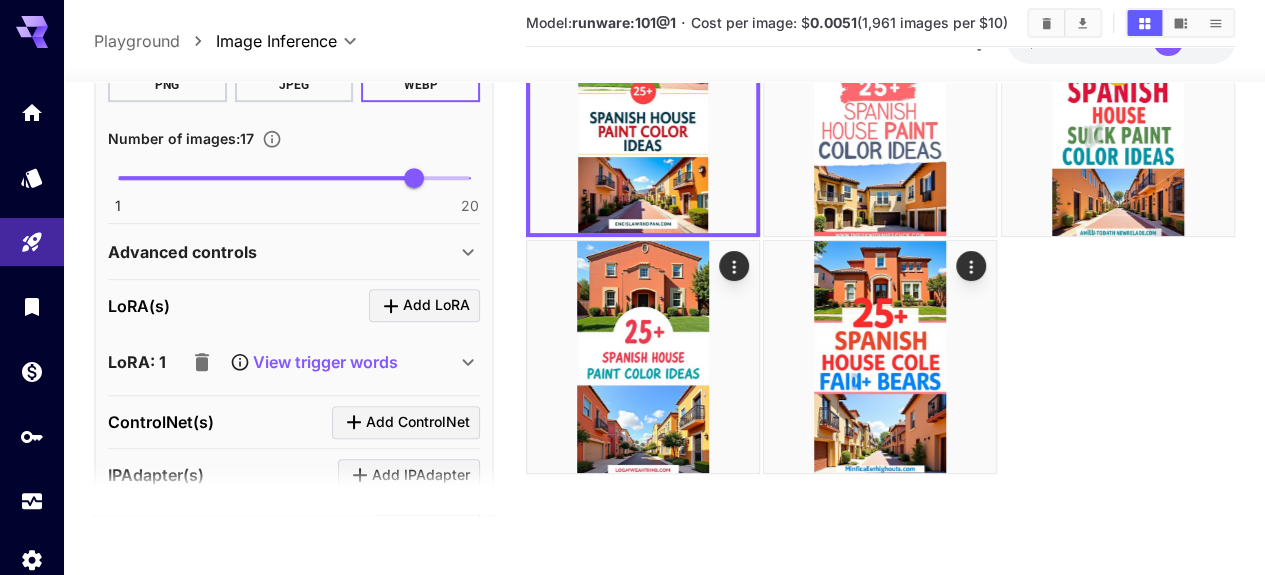 scroll, scrollTop: 556, scrollLeft: 0, axis: vertical 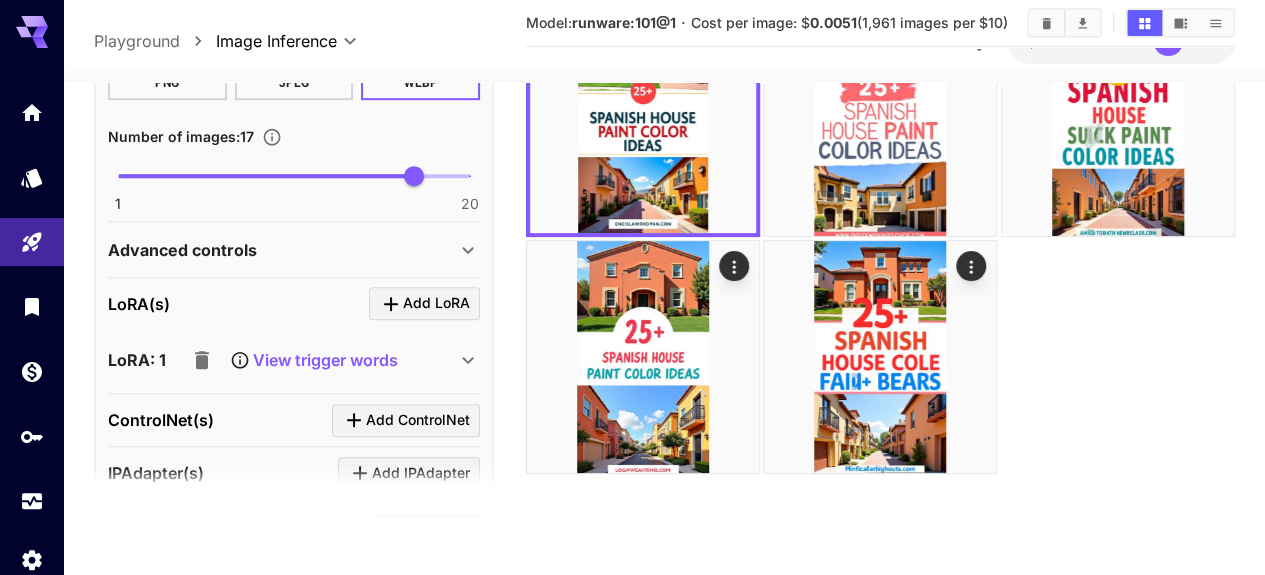 click on "View trigger words" at bounding box center (325, 360) 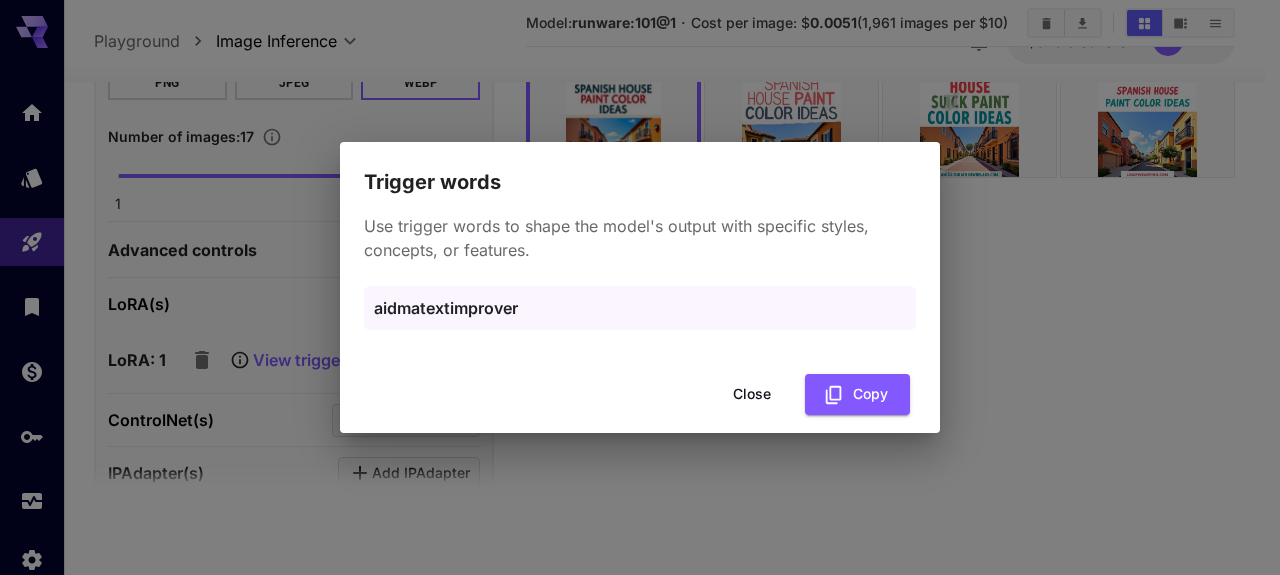 click on "Close" at bounding box center (752, 394) 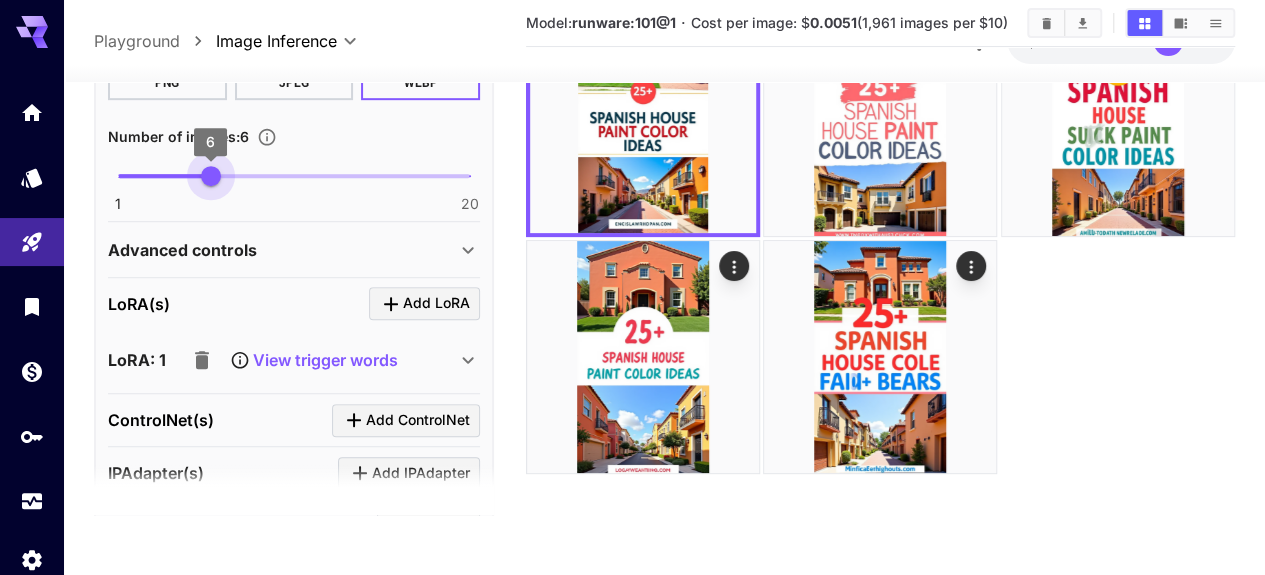 type on "*" 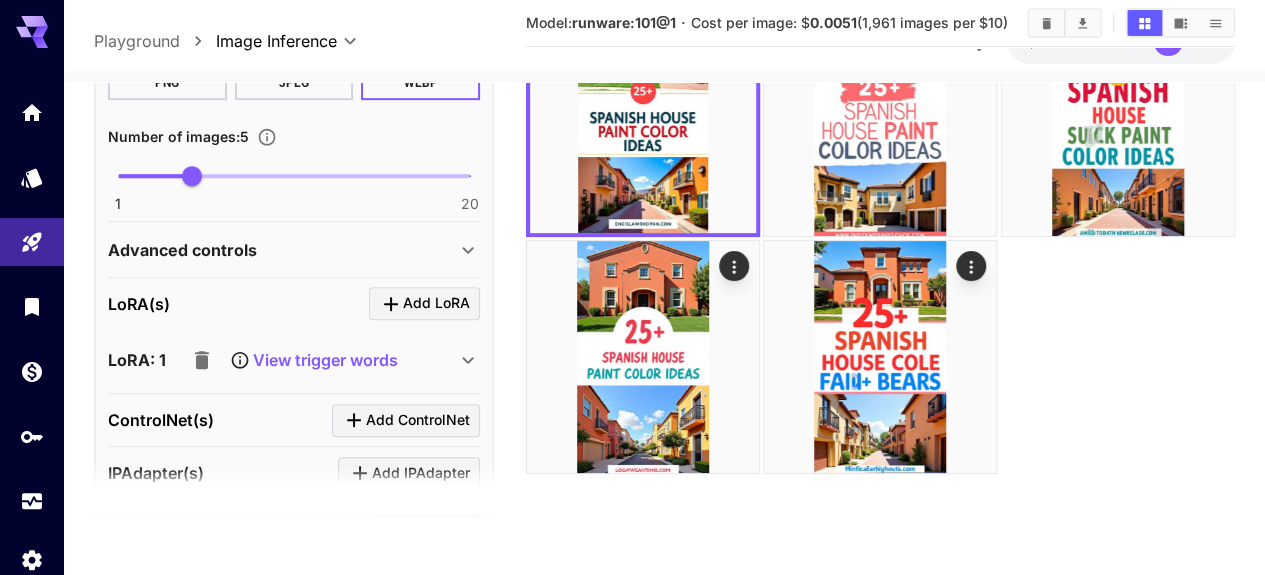 click 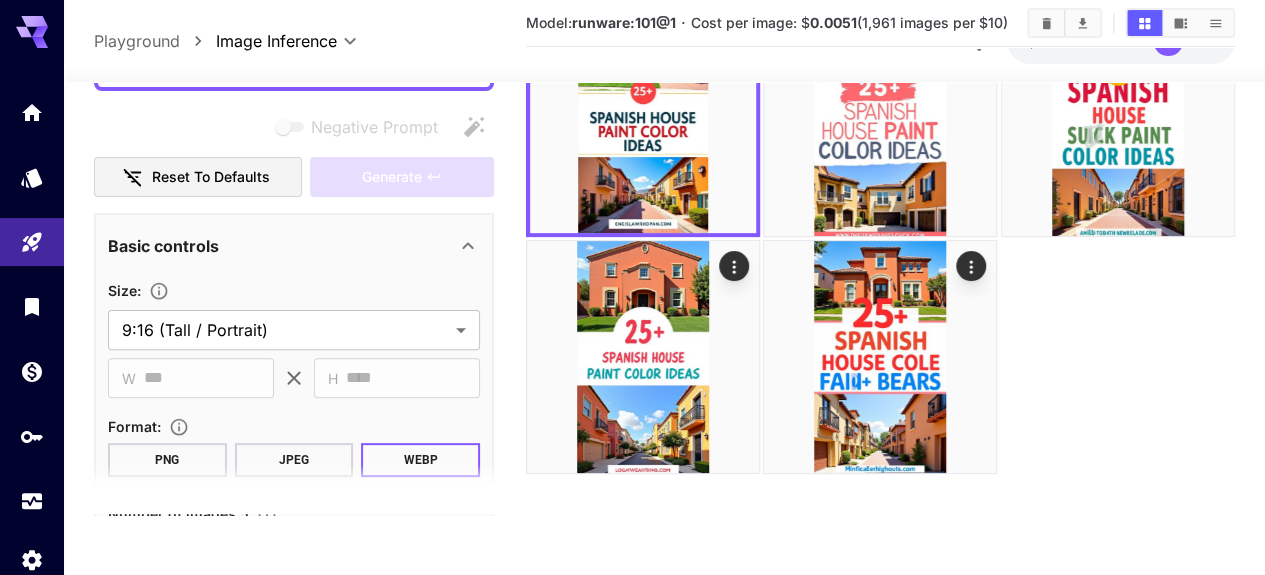 scroll, scrollTop: 0, scrollLeft: 0, axis: both 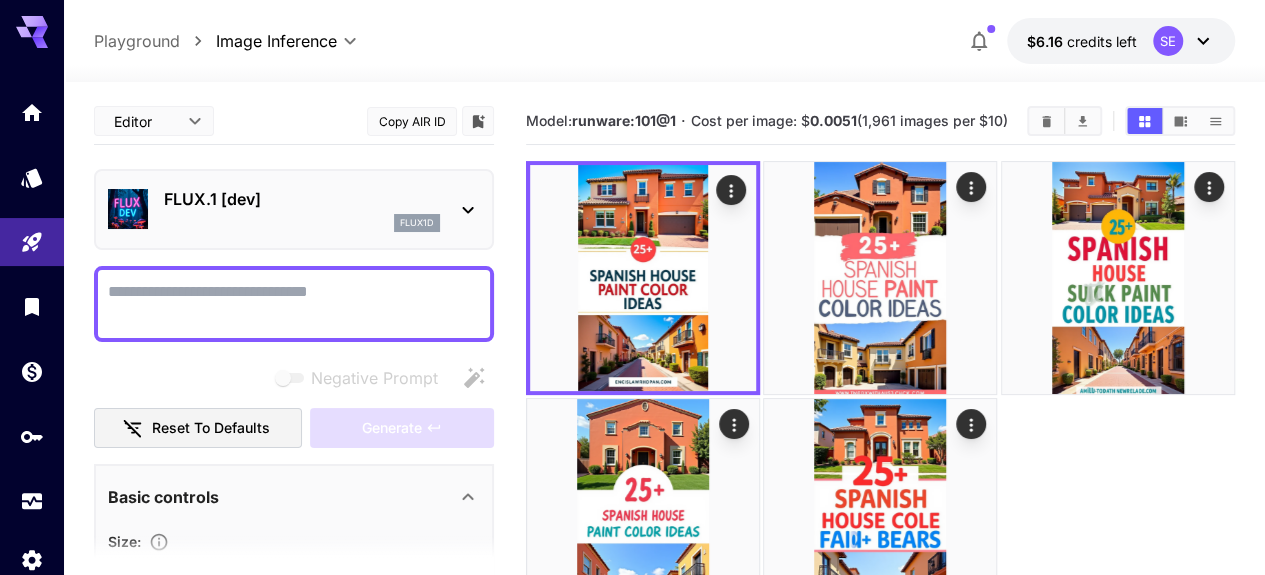 click 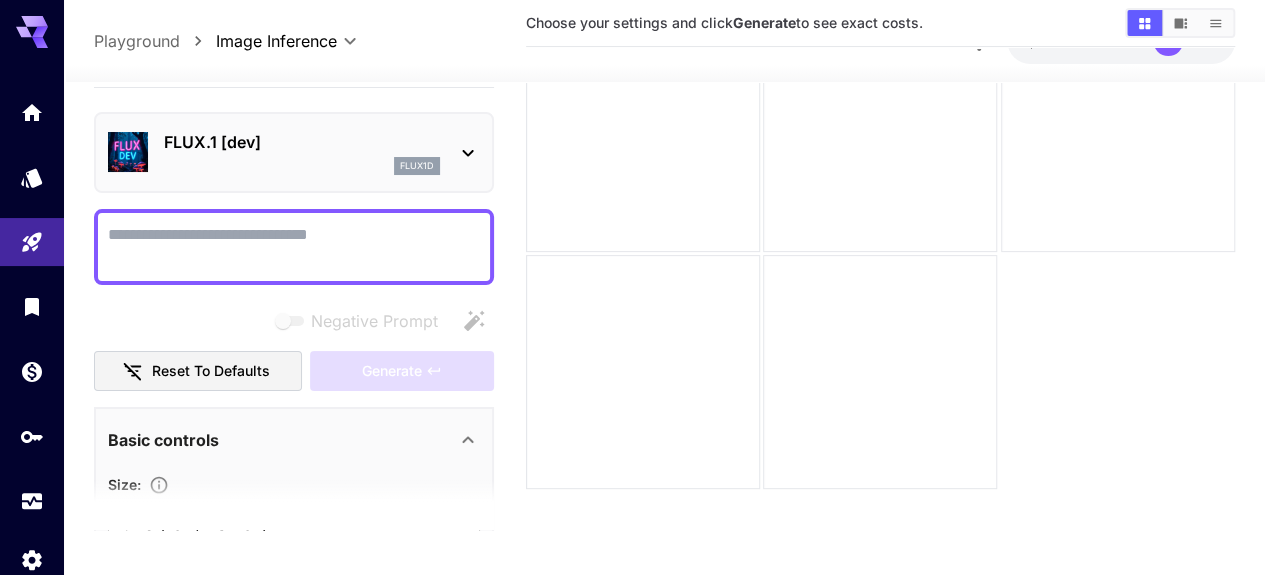scroll, scrollTop: 158, scrollLeft: 0, axis: vertical 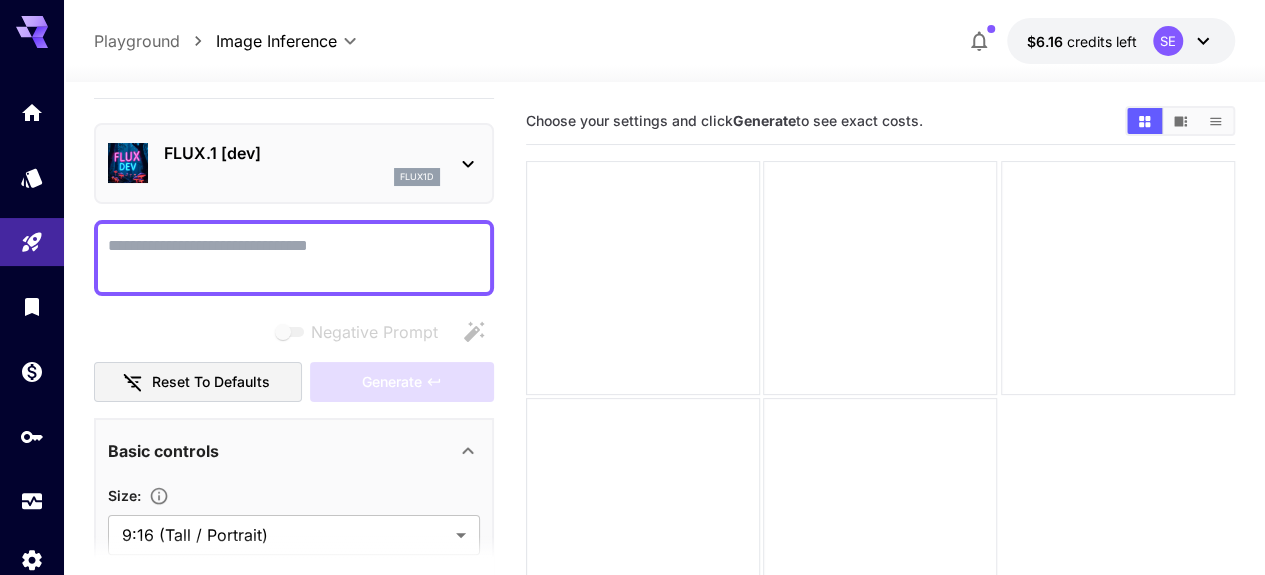 click on "Negative Prompt" at bounding box center (294, 258) 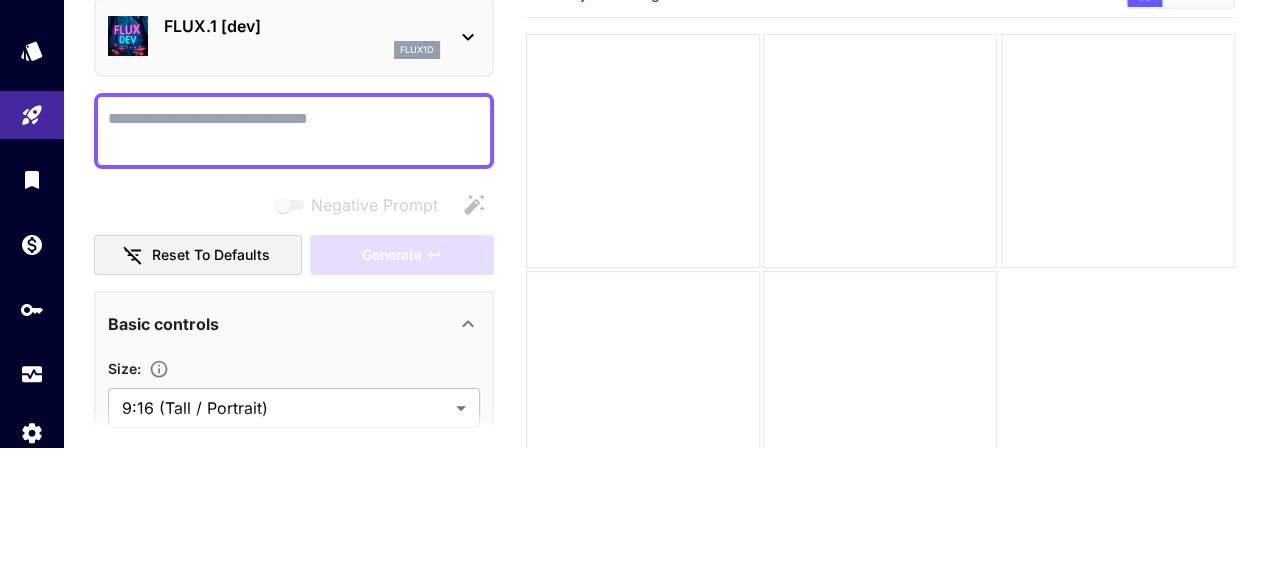 paste on "**********" 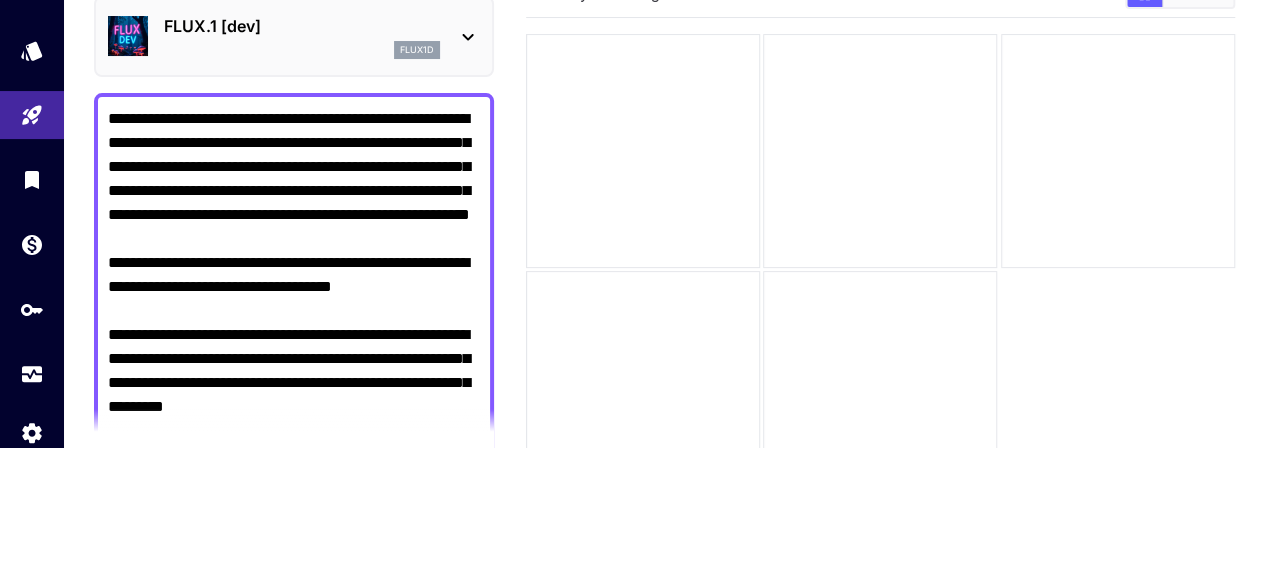 scroll, scrollTop: 12, scrollLeft: 0, axis: vertical 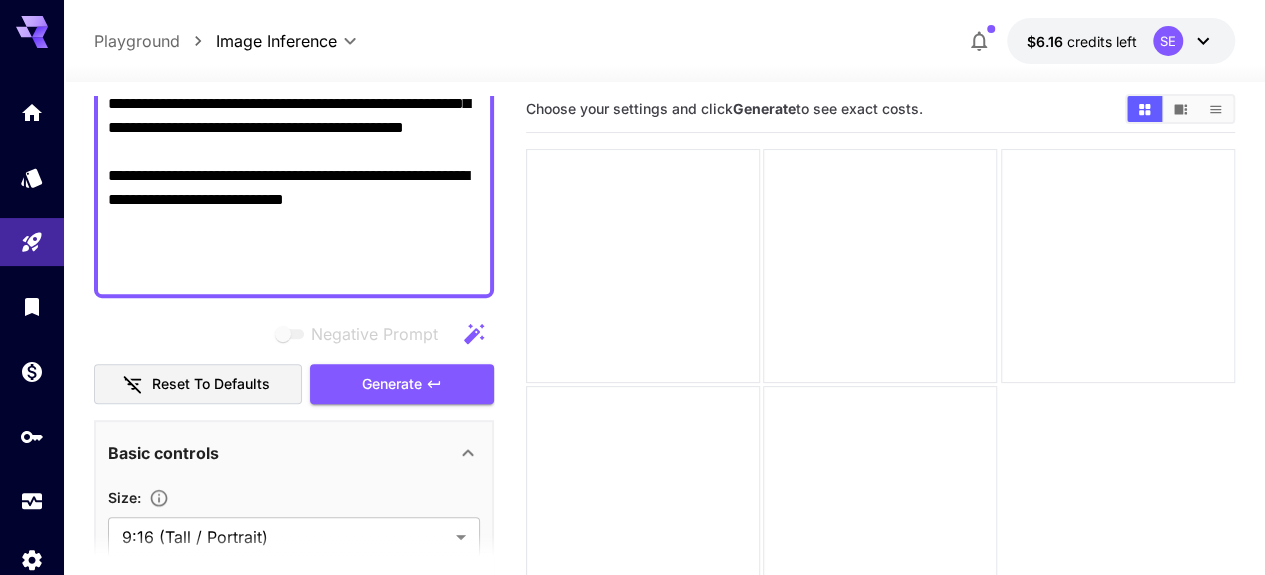 click on "Generate" at bounding box center [402, 384] 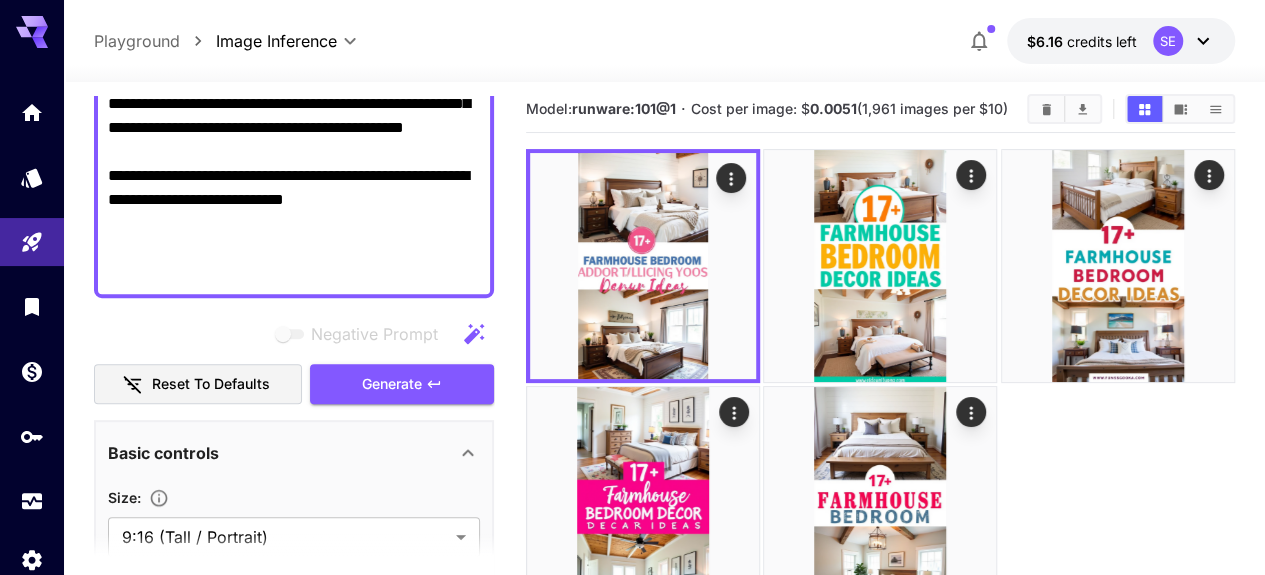 scroll, scrollTop: 0, scrollLeft: 0, axis: both 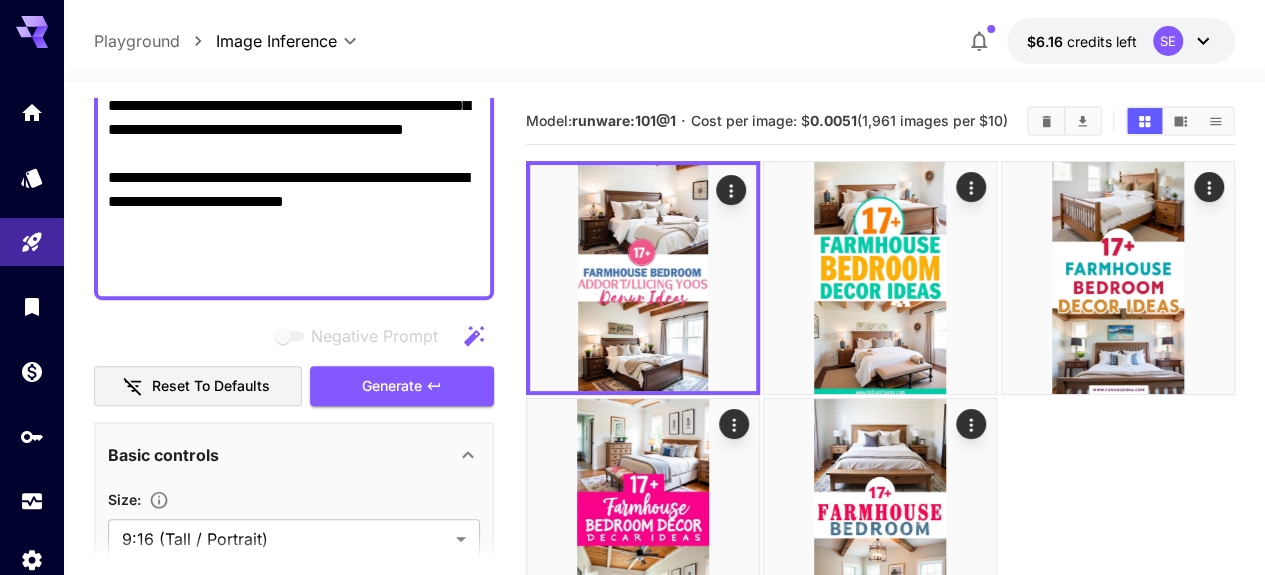 click 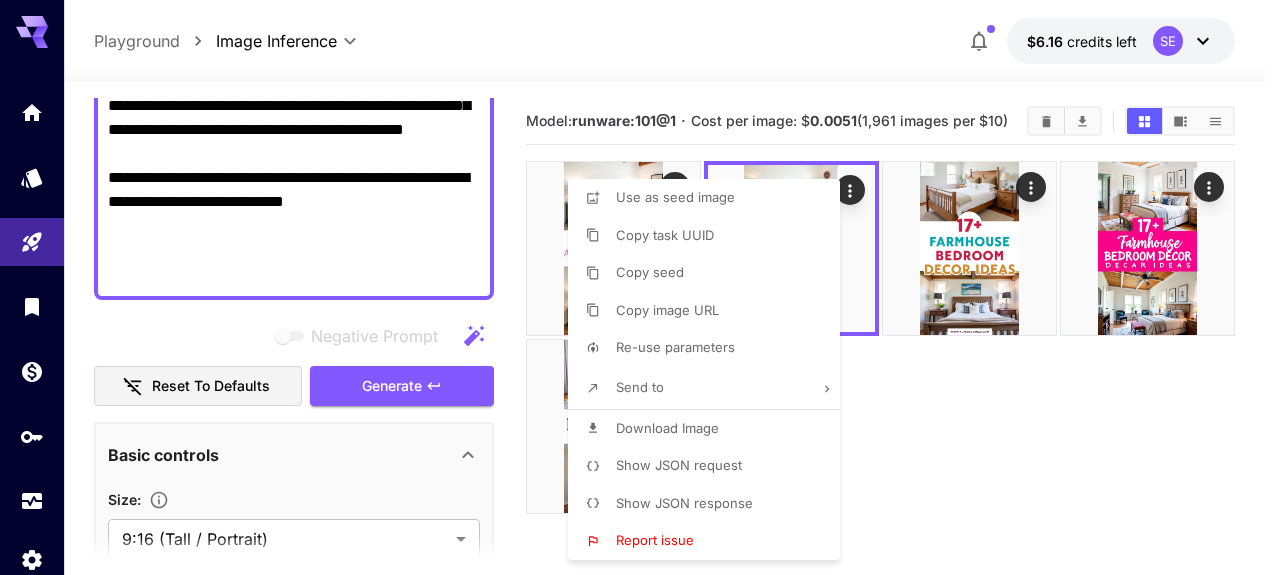 click on "Download Image" at bounding box center (667, 428) 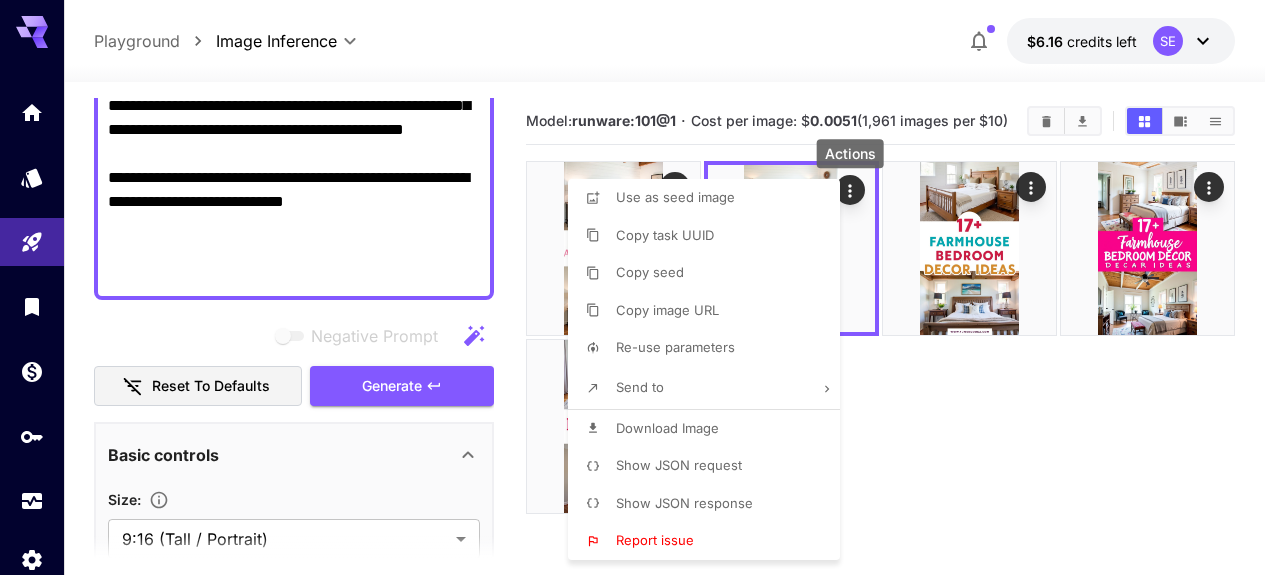 click at bounding box center (640, 287) 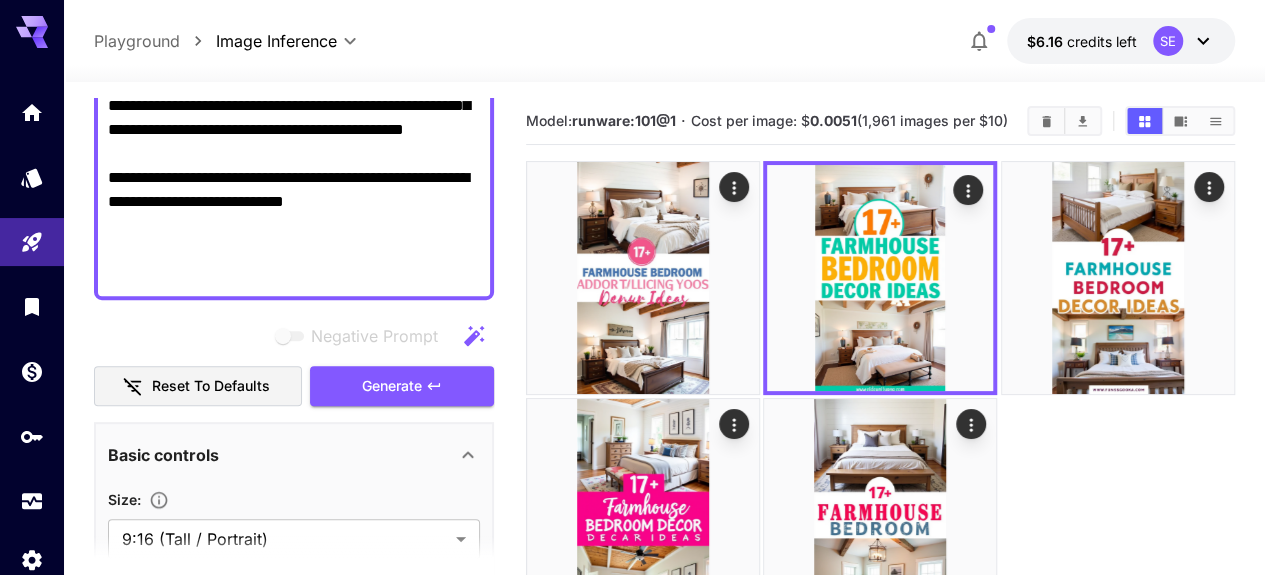 click 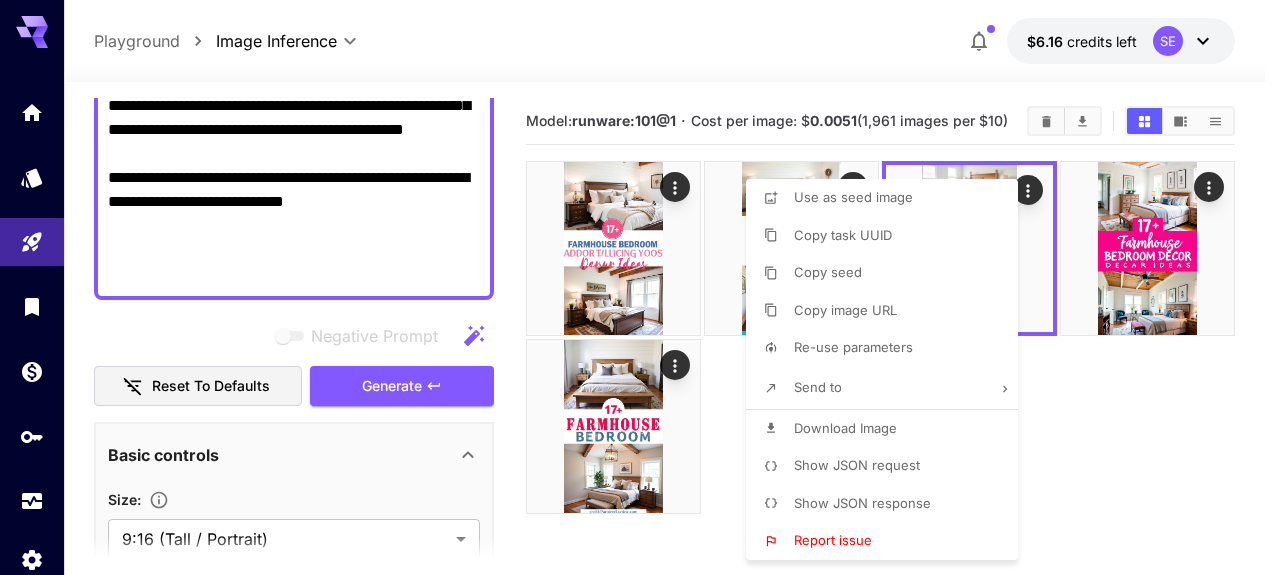 click on "Download Image" at bounding box center [845, 428] 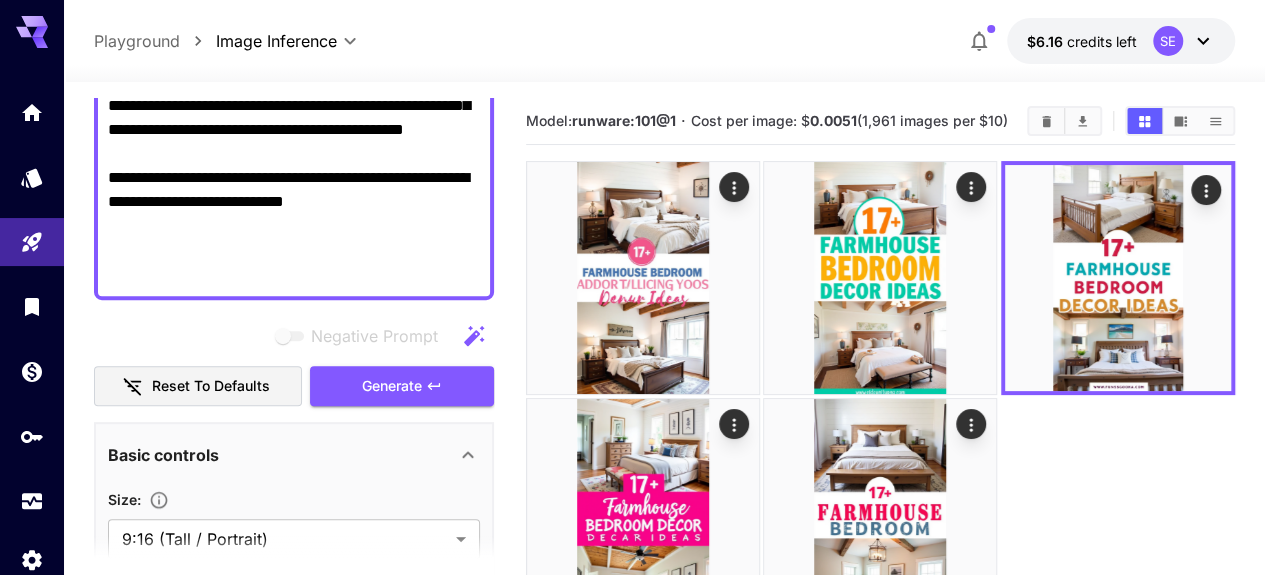 click 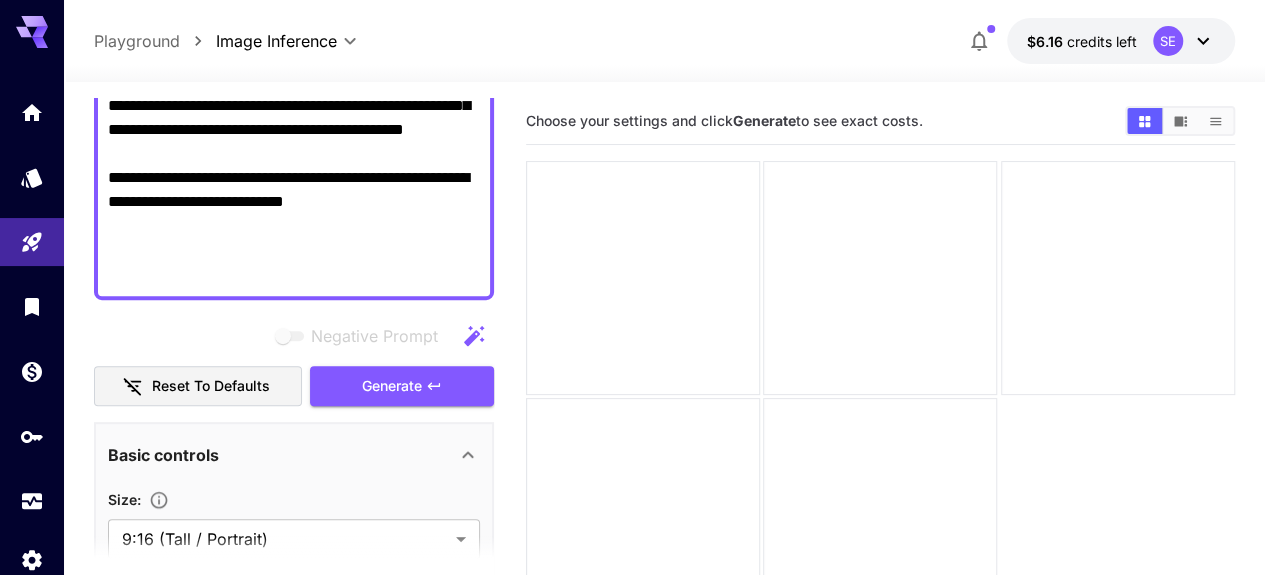 click on "**********" at bounding box center [294, 10] 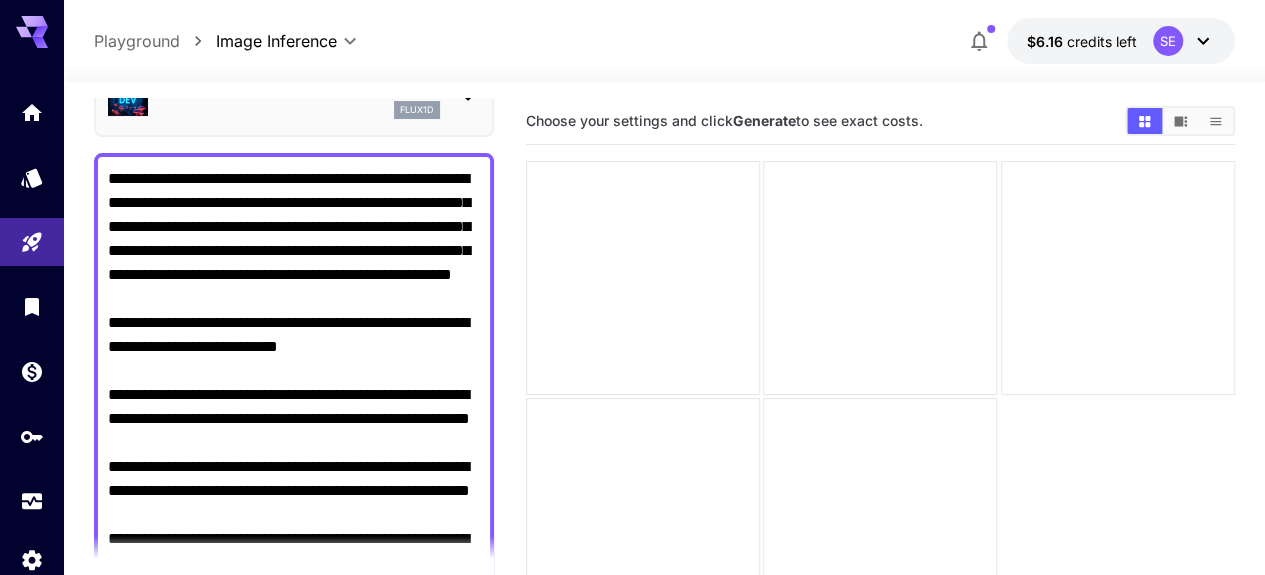 scroll, scrollTop: 0, scrollLeft: 0, axis: both 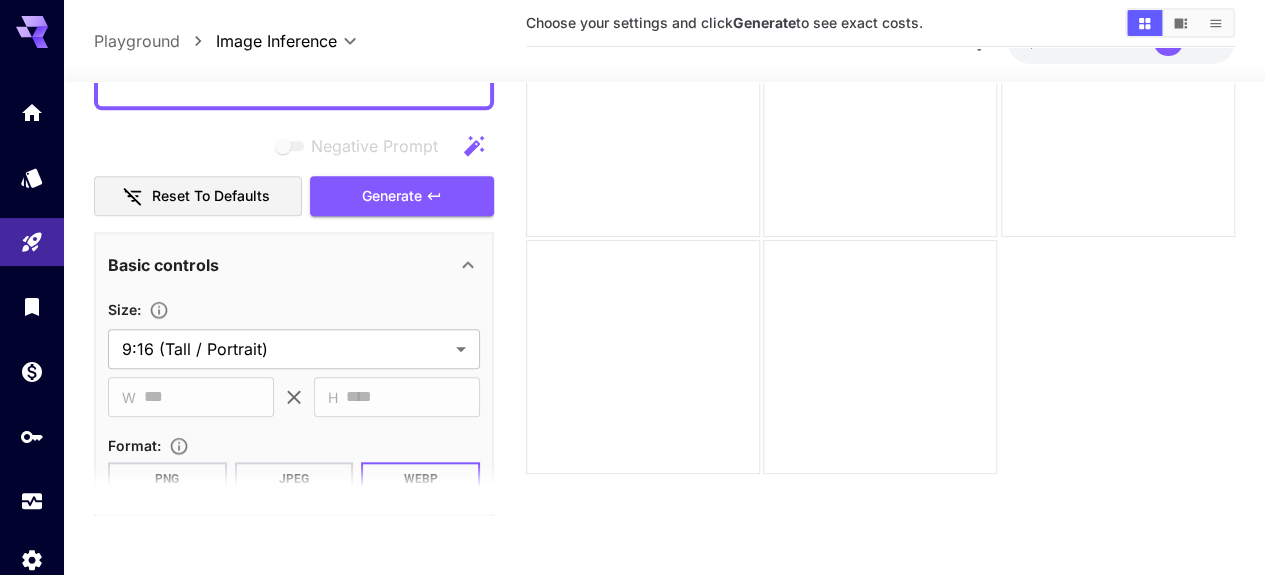 type on "**********" 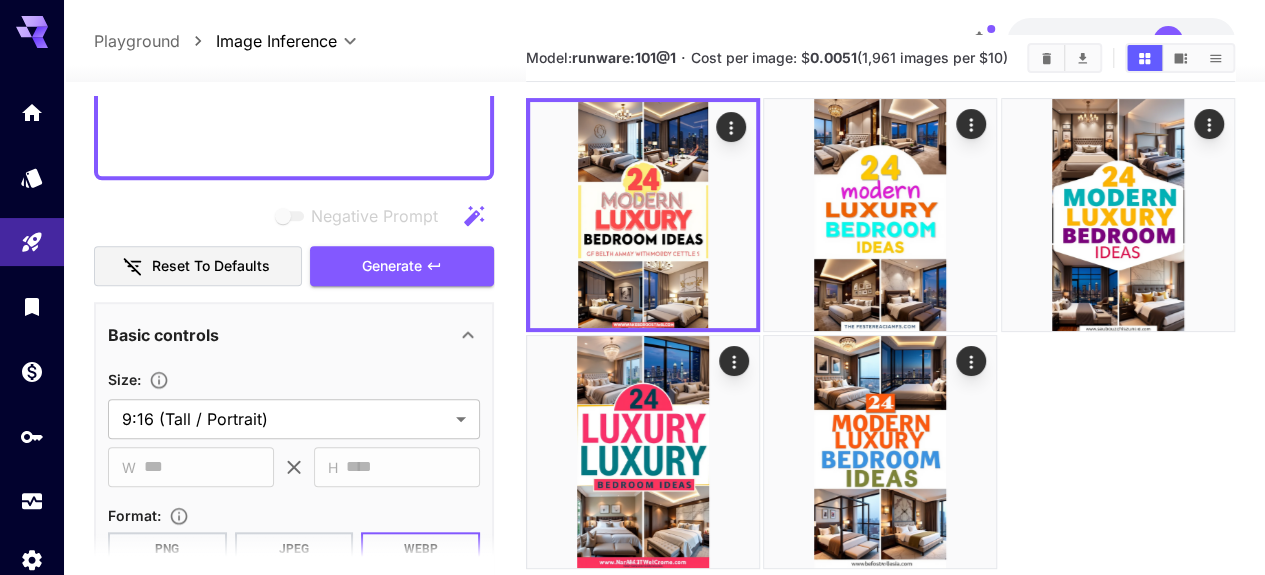 scroll, scrollTop: 59, scrollLeft: 0, axis: vertical 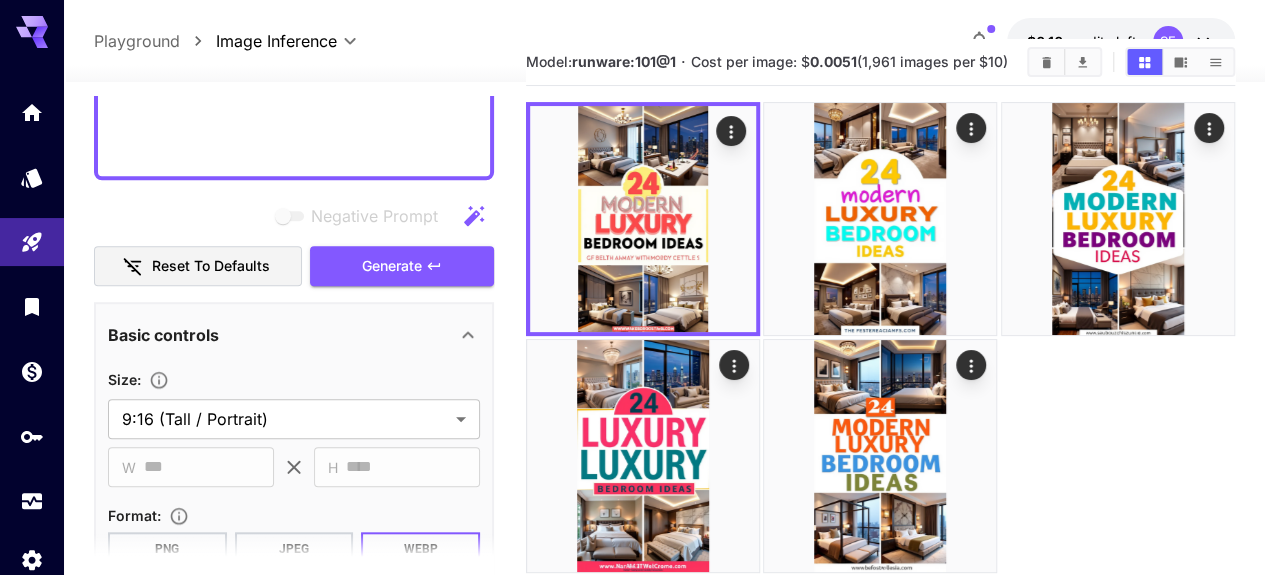 click 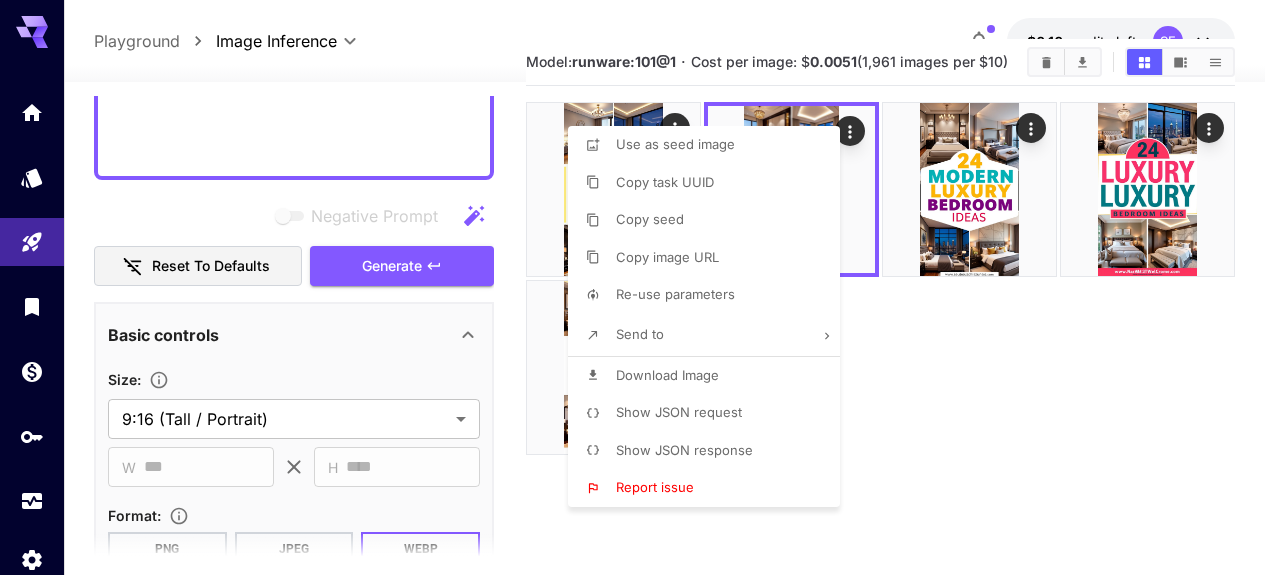 click on "Download Image" at bounding box center (667, 375) 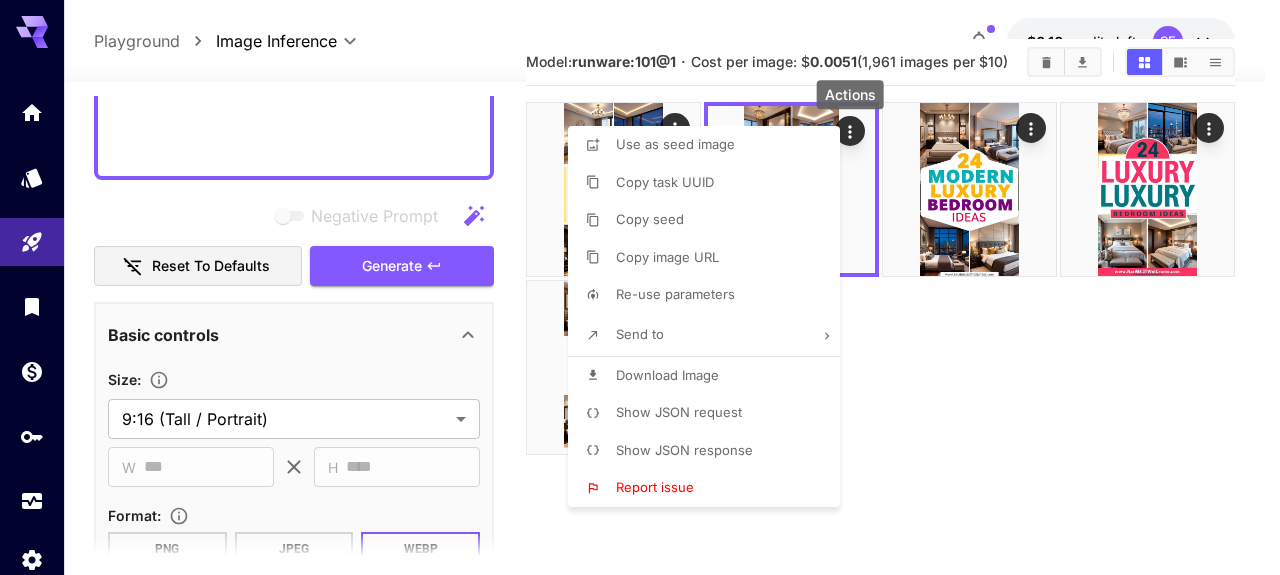 click at bounding box center (640, 287) 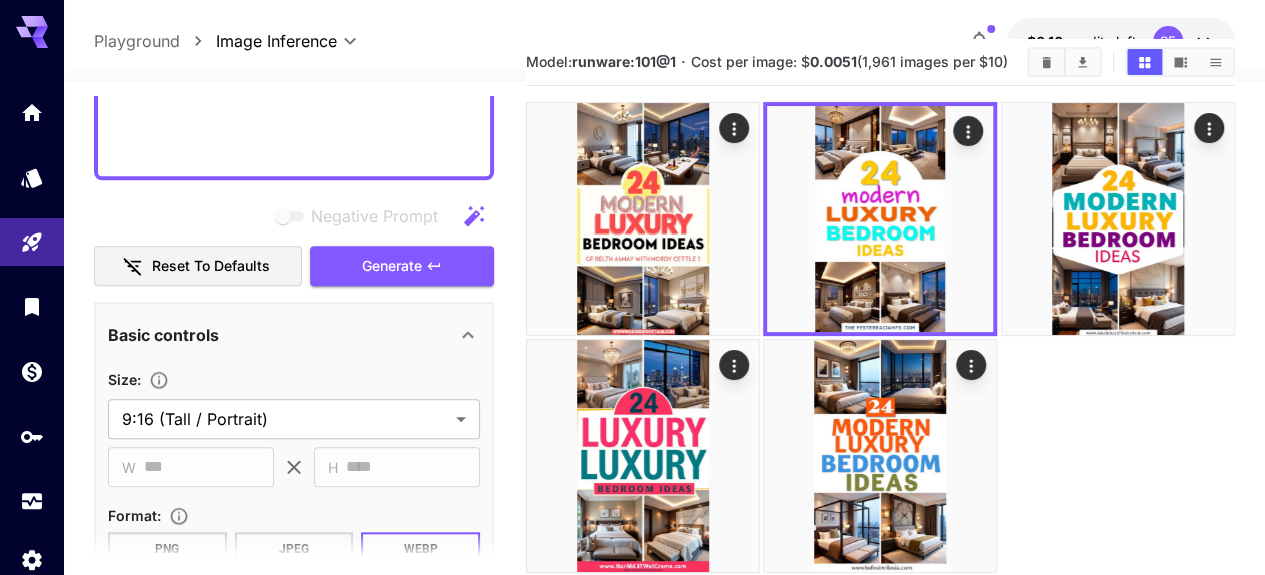 click 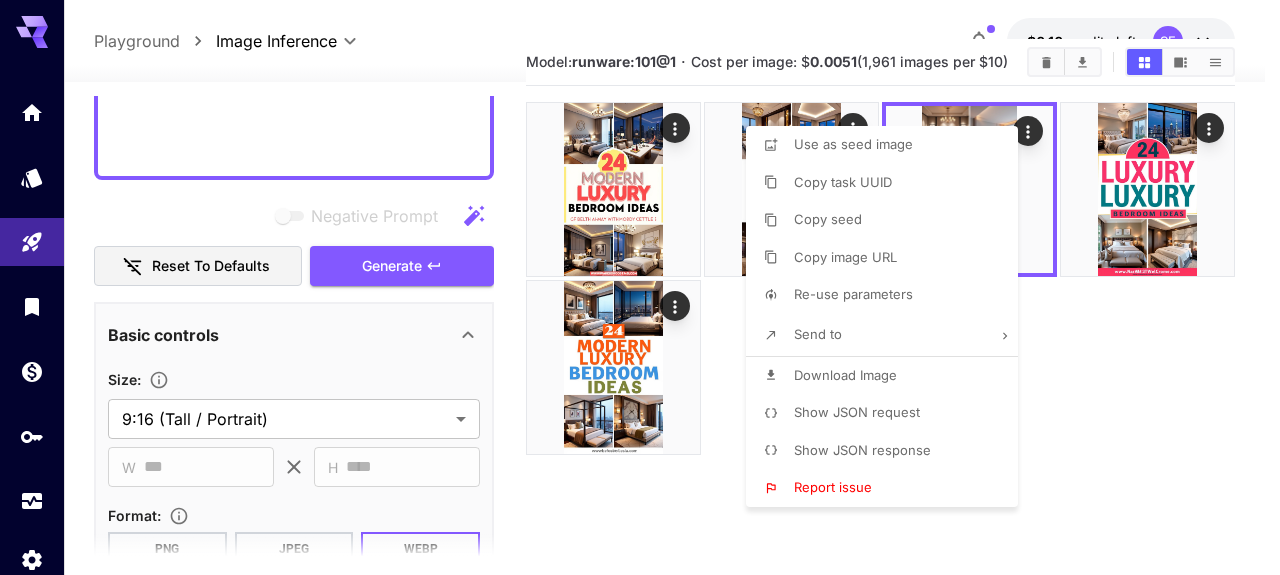 click on "Download Image" at bounding box center (845, 375) 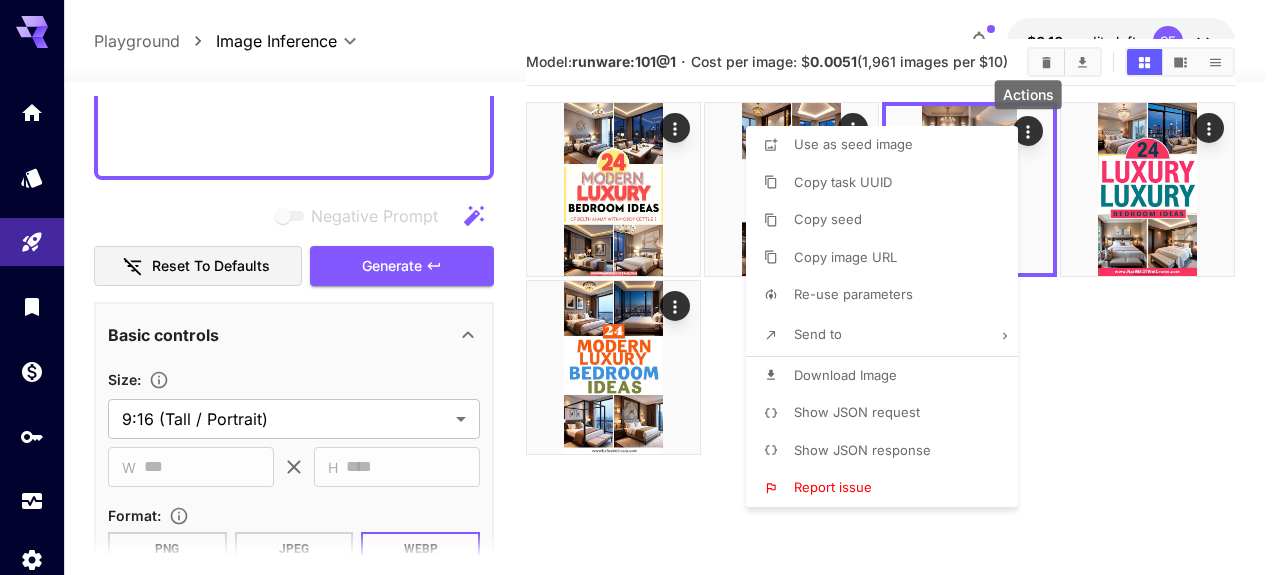 click at bounding box center (640, 287) 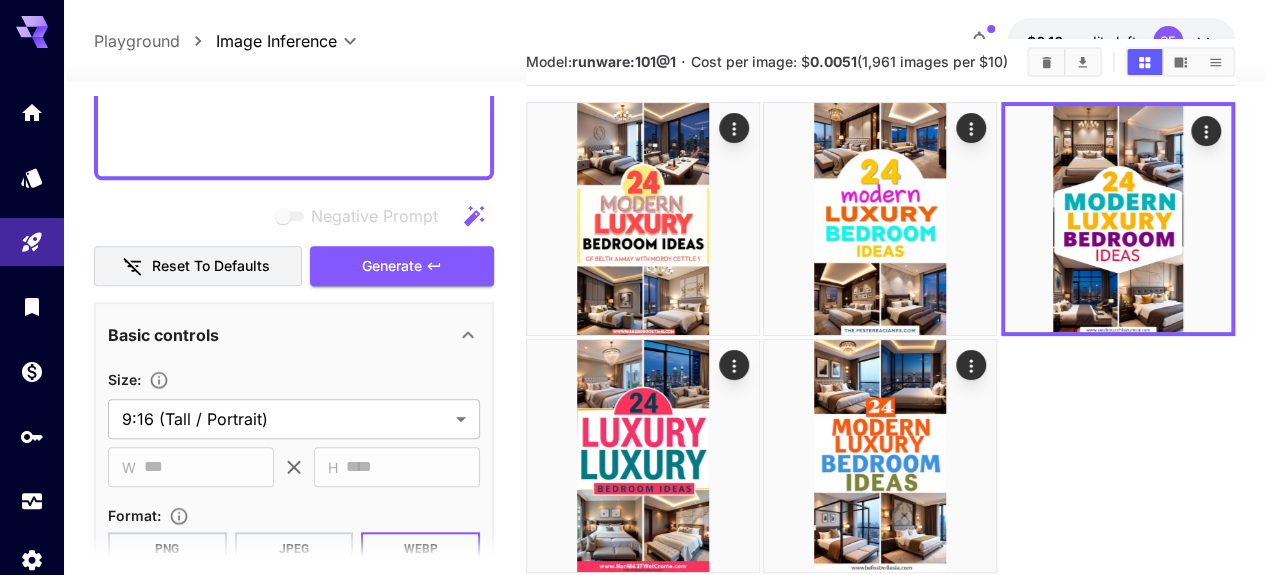 click 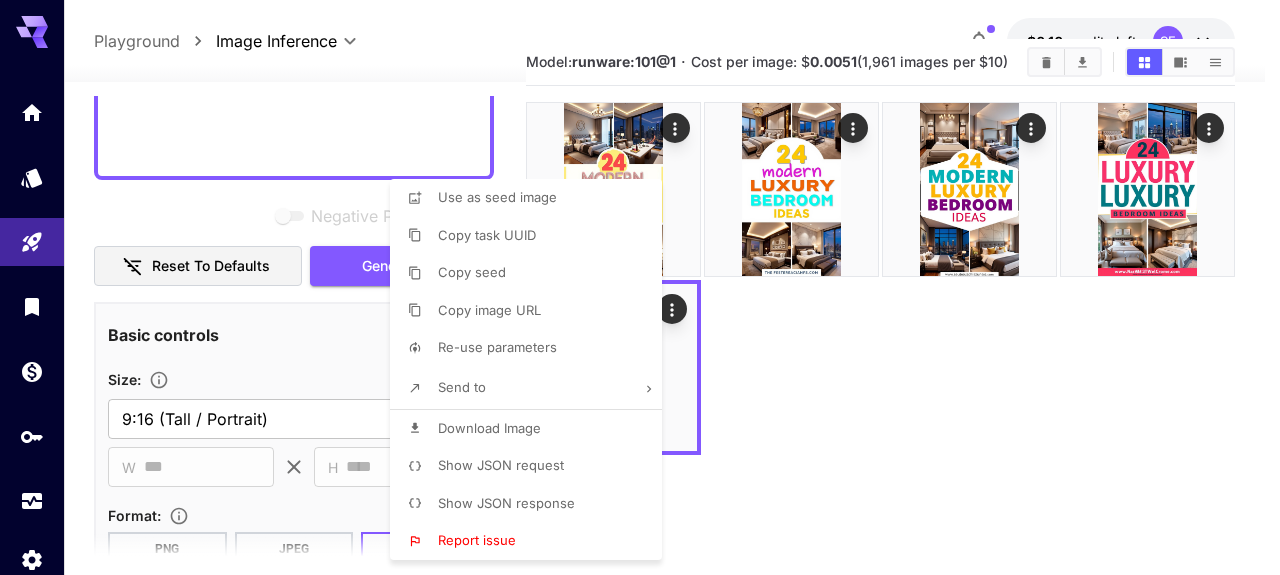 click on "Download Image" at bounding box center (489, 428) 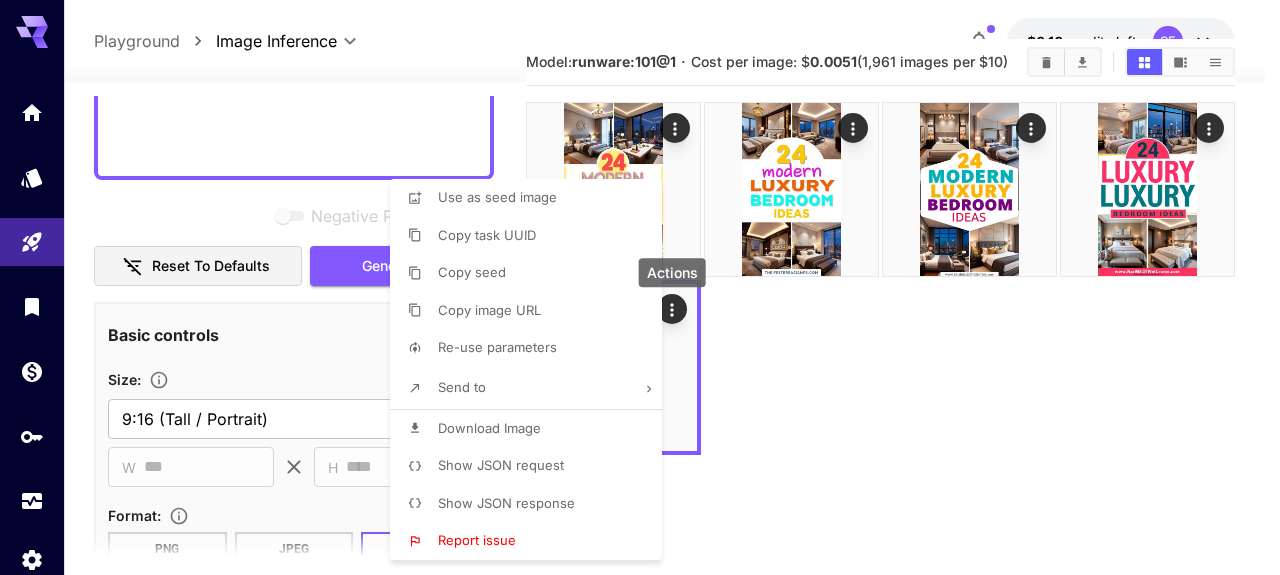 click at bounding box center (640, 287) 